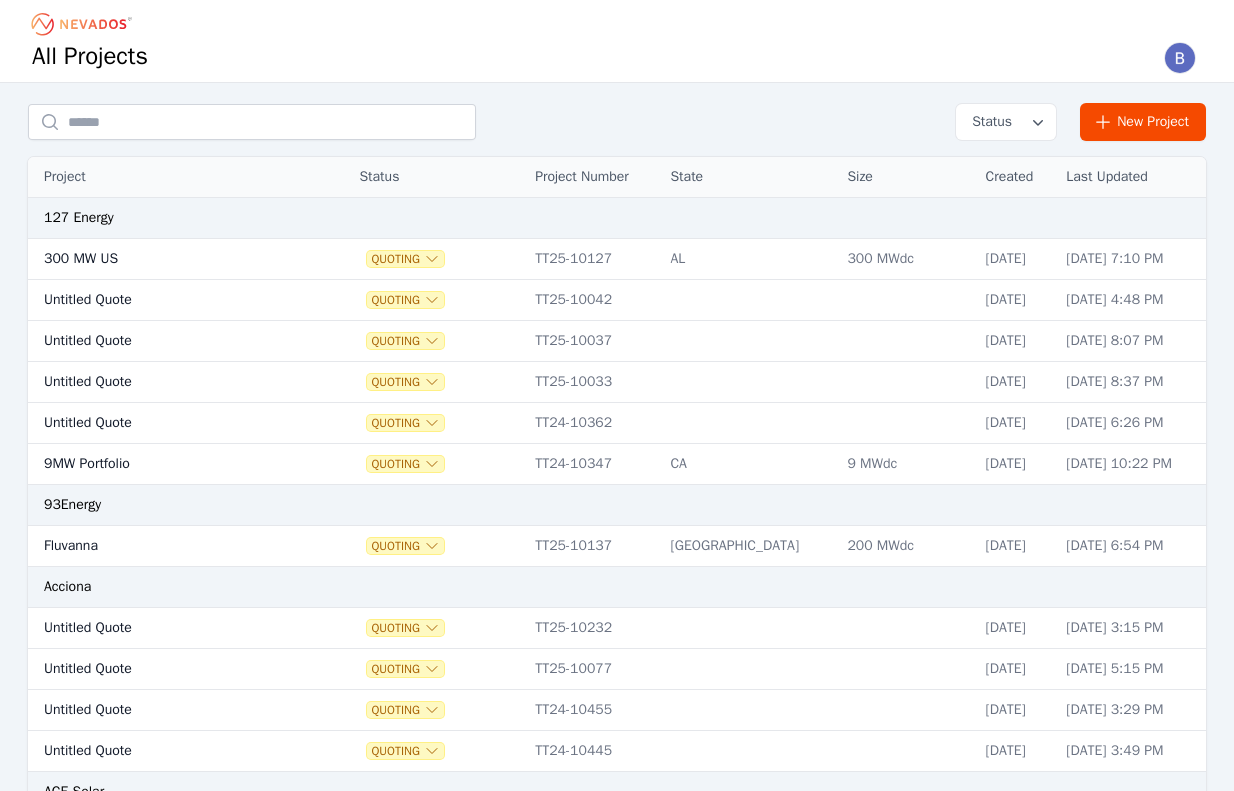 scroll, scrollTop: 0, scrollLeft: 0, axis: both 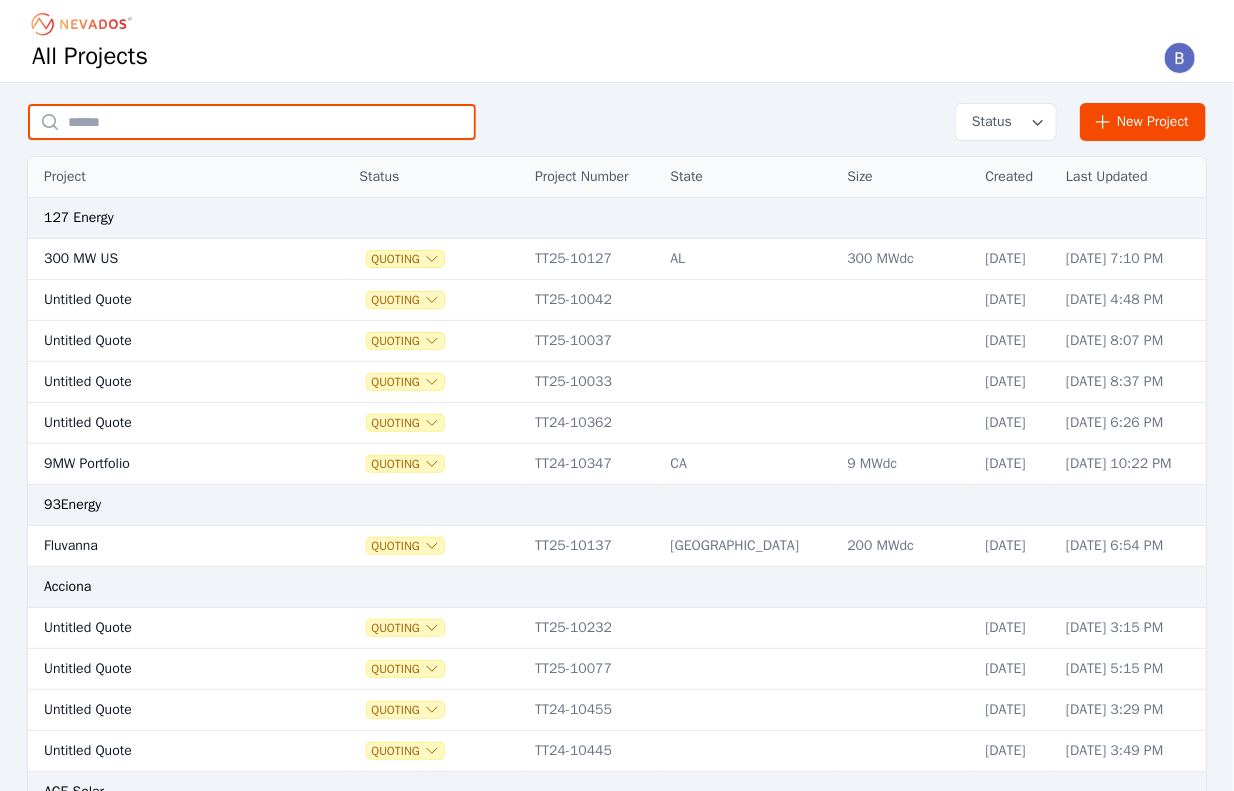 click at bounding box center (252, 122) 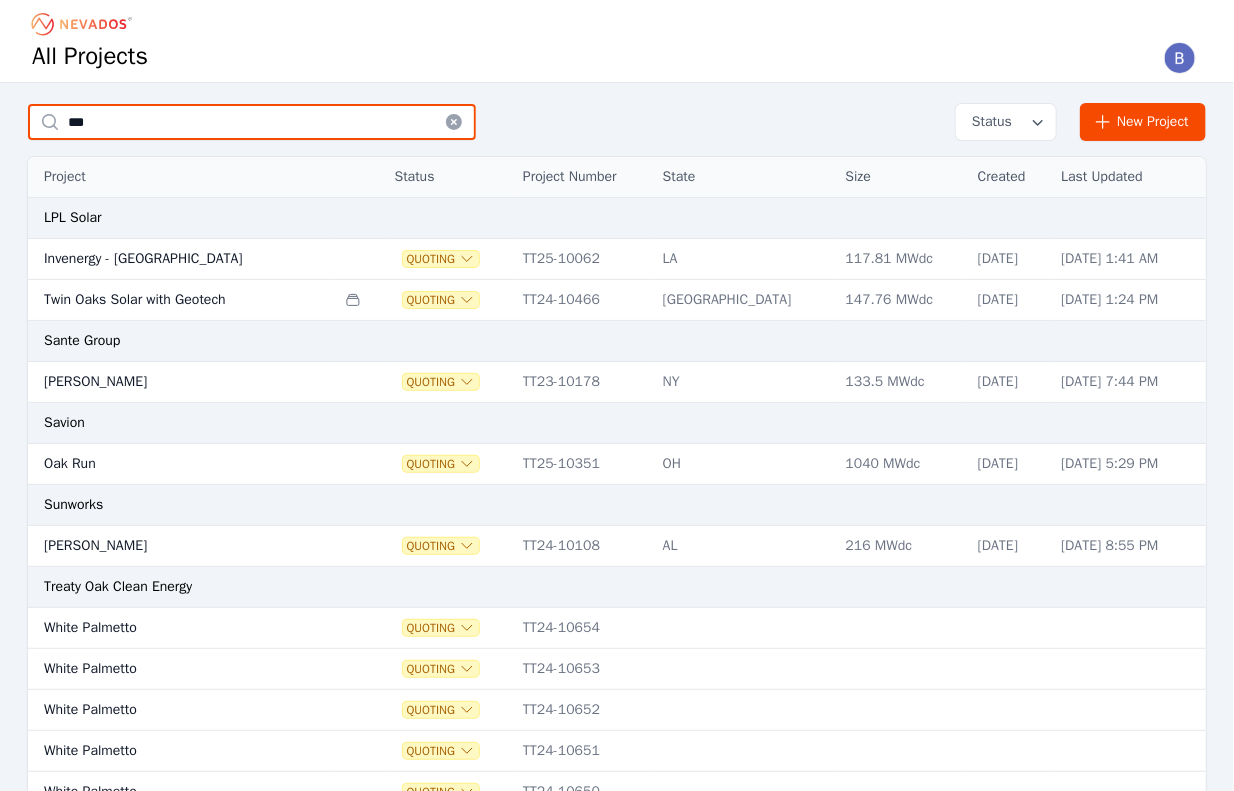 type on "***" 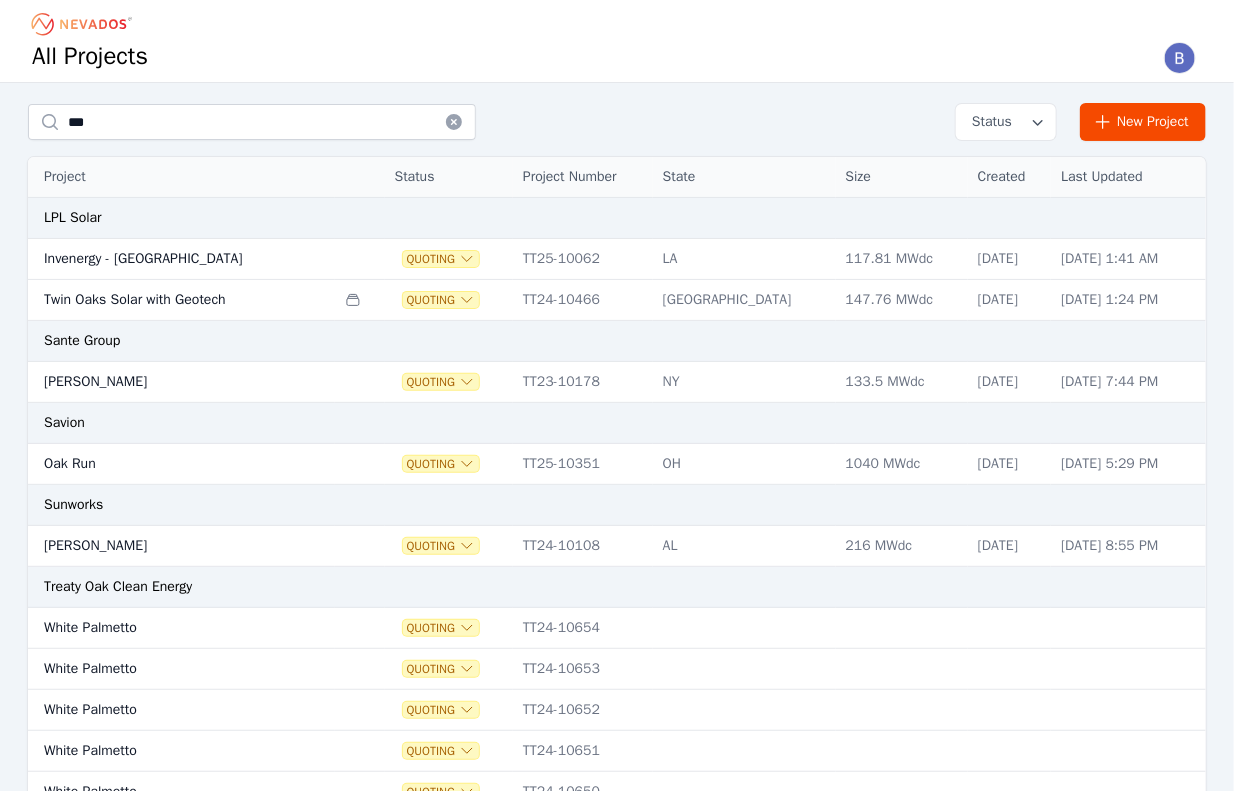 click on "Oak Run" at bounding box center [181, 464] 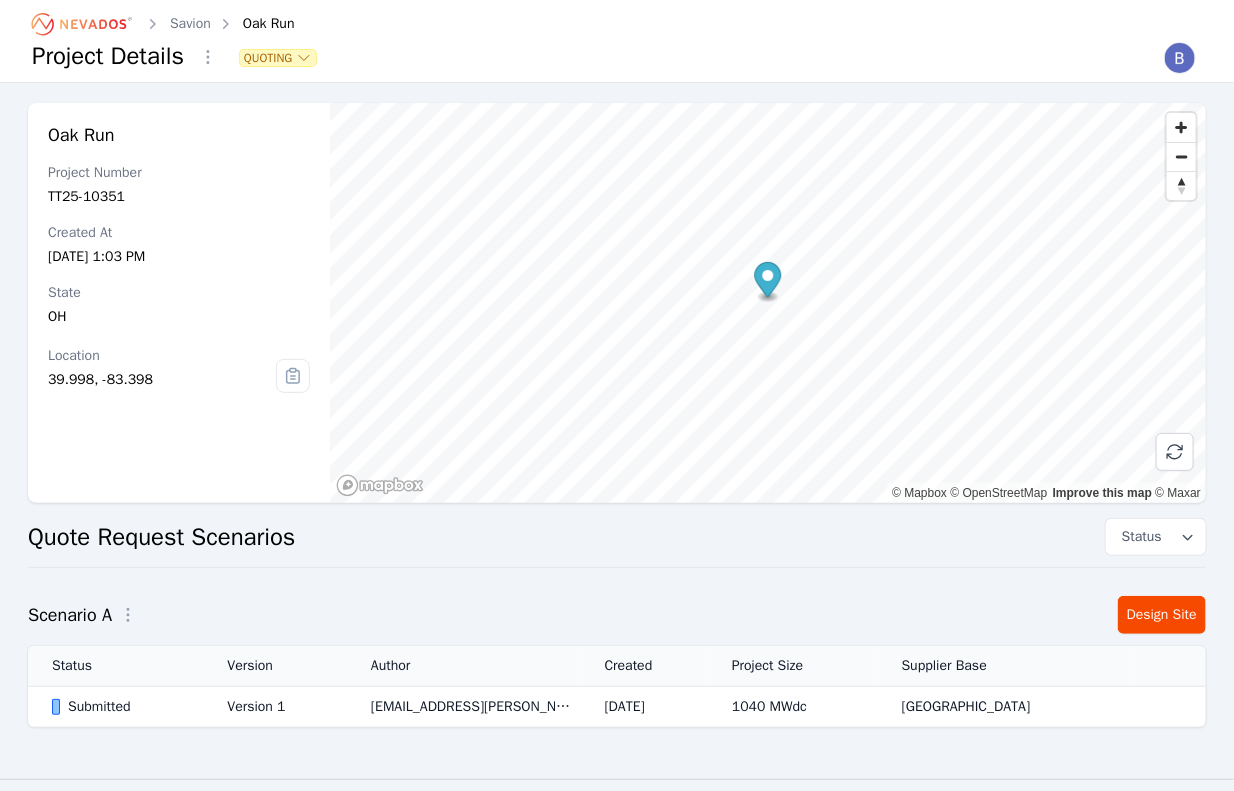 click on "Submitted" at bounding box center (122, 707) 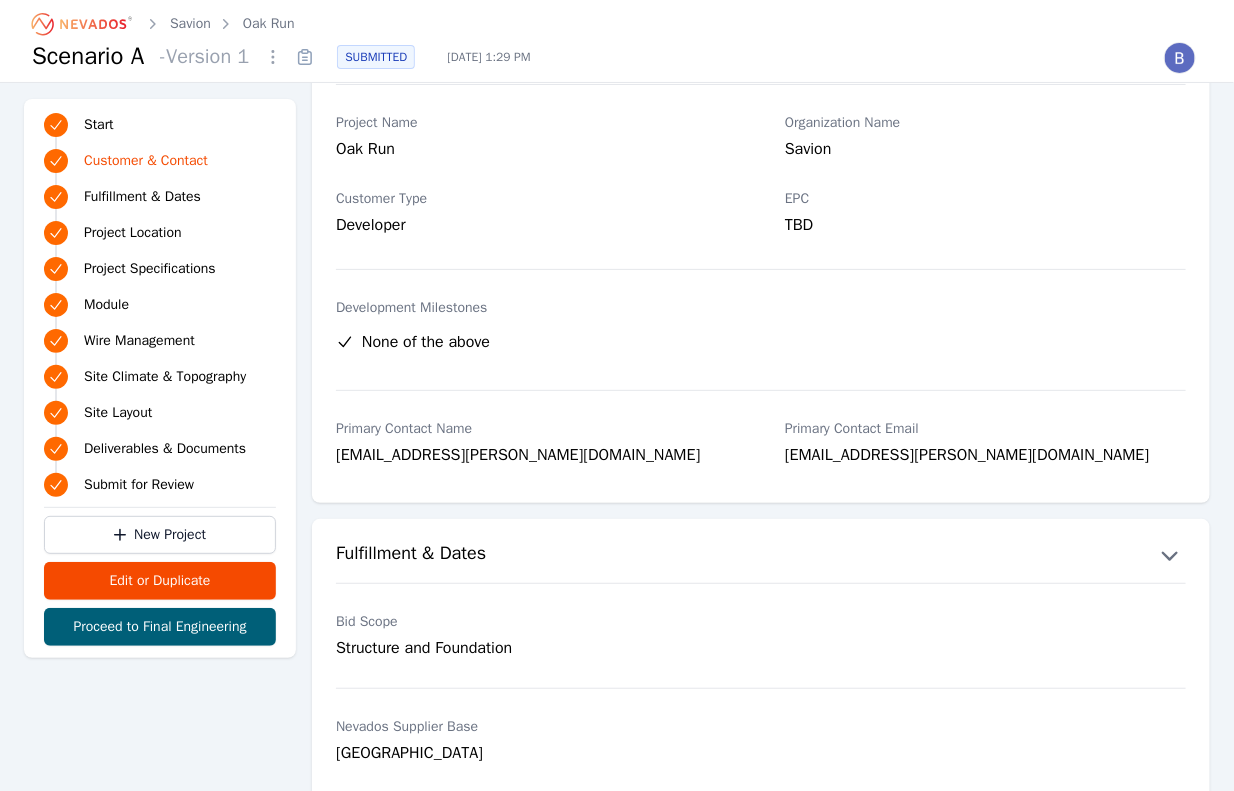 scroll, scrollTop: 0, scrollLeft: 0, axis: both 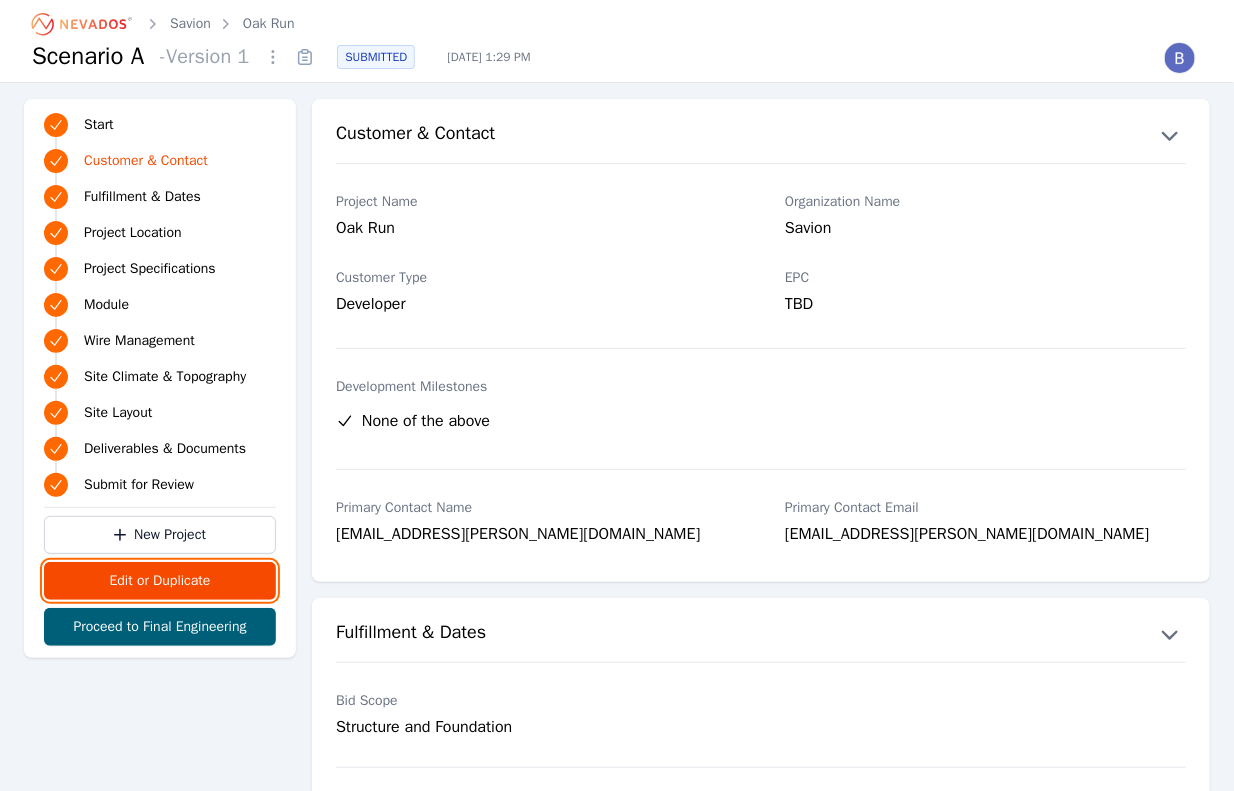 click on "Edit or Duplicate" at bounding box center (160, 581) 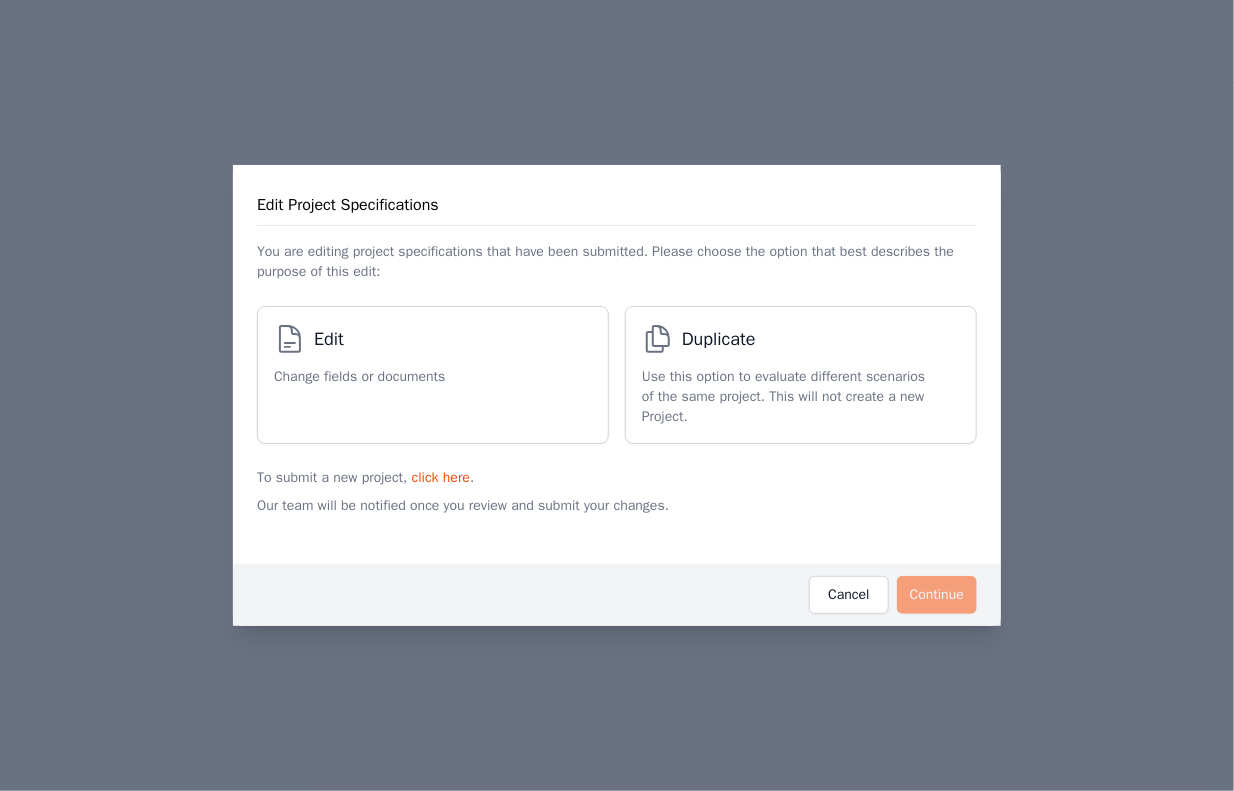 click on "Edit" at bounding box center (359, 343) 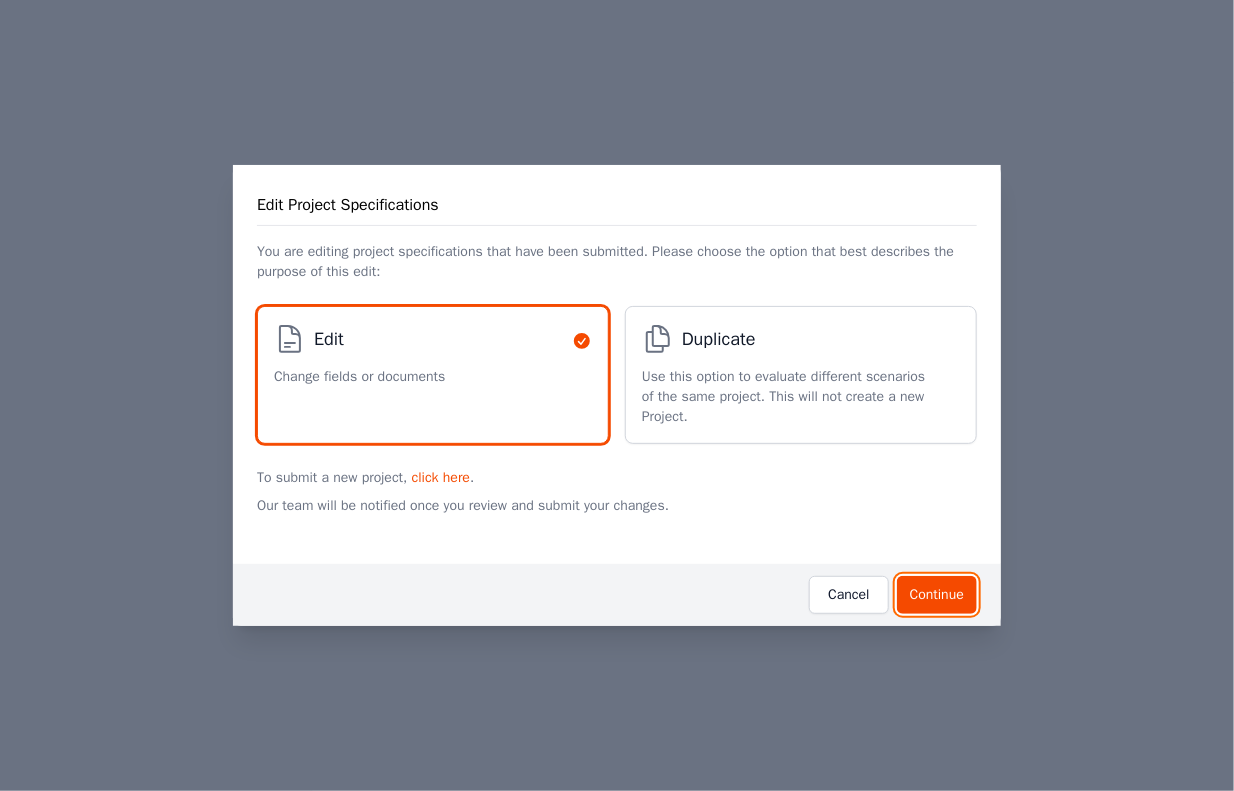 click on "Continue" at bounding box center [937, 595] 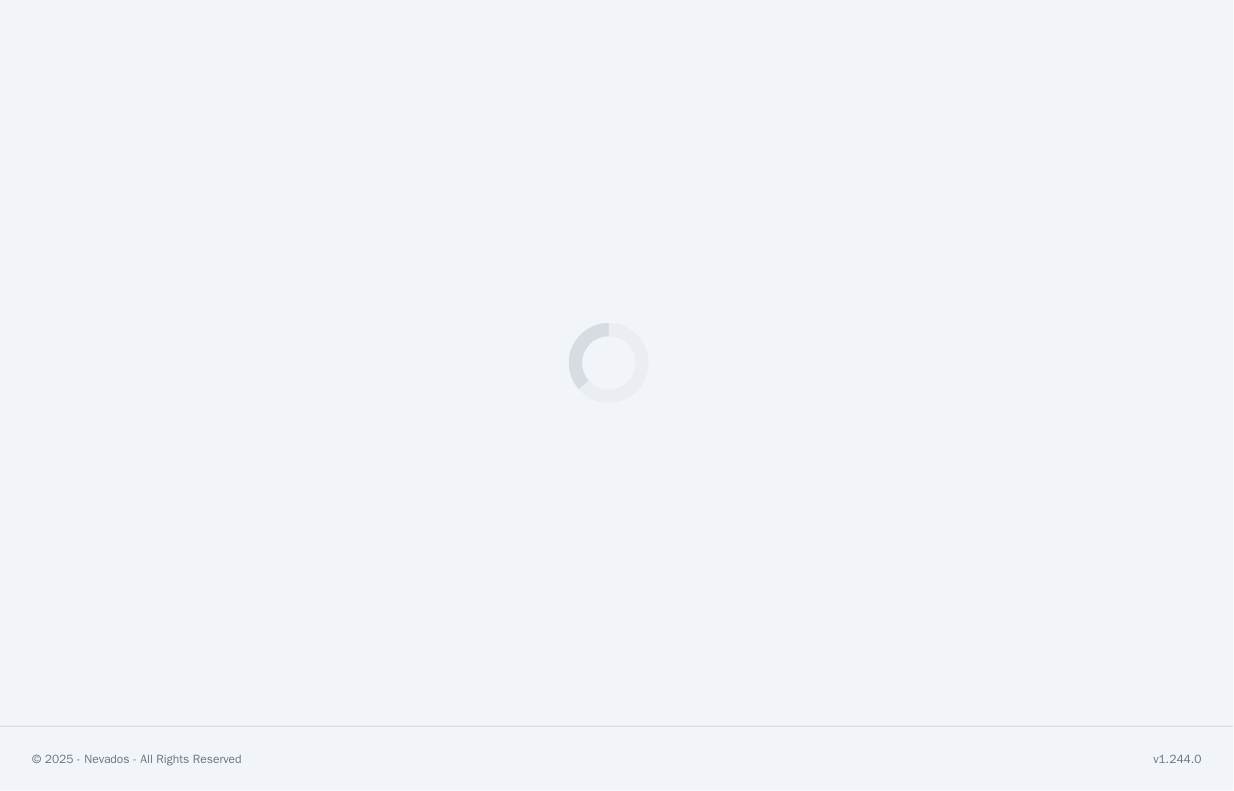 select on "*********" 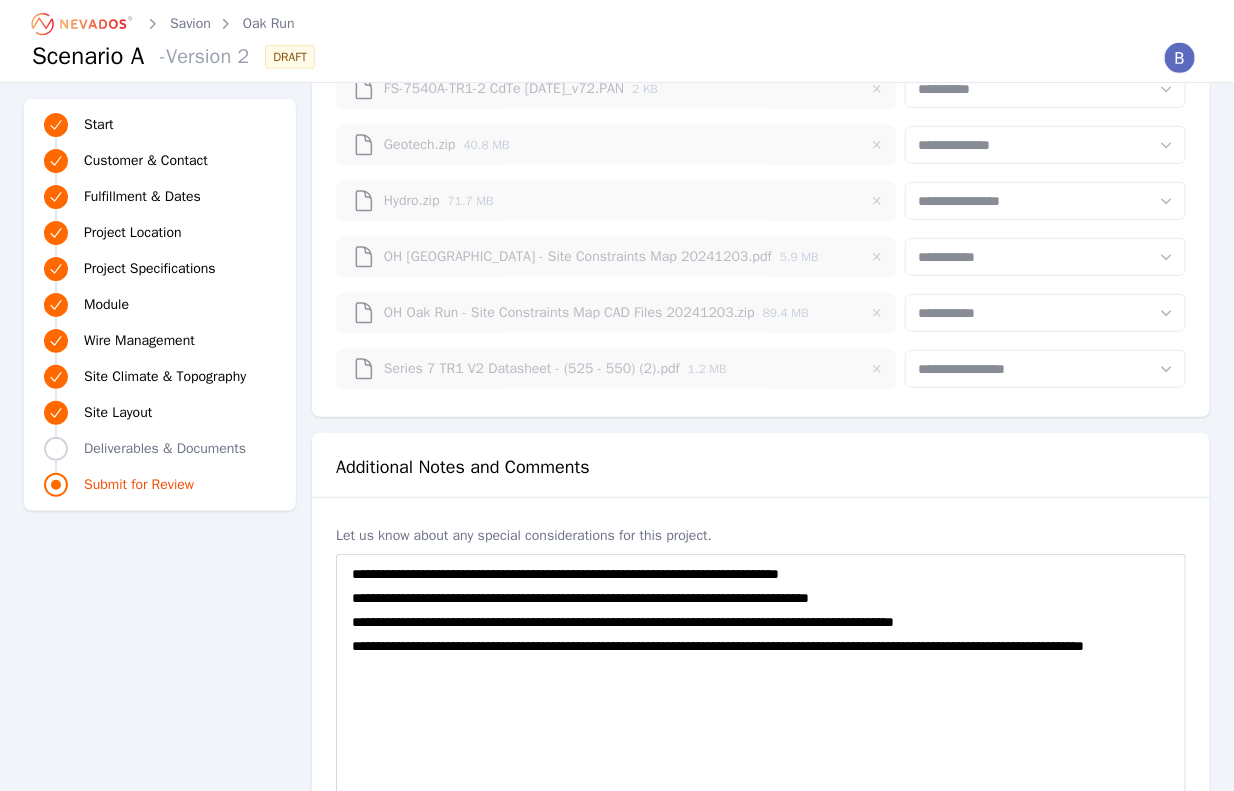 scroll, scrollTop: 6101, scrollLeft: 0, axis: vertical 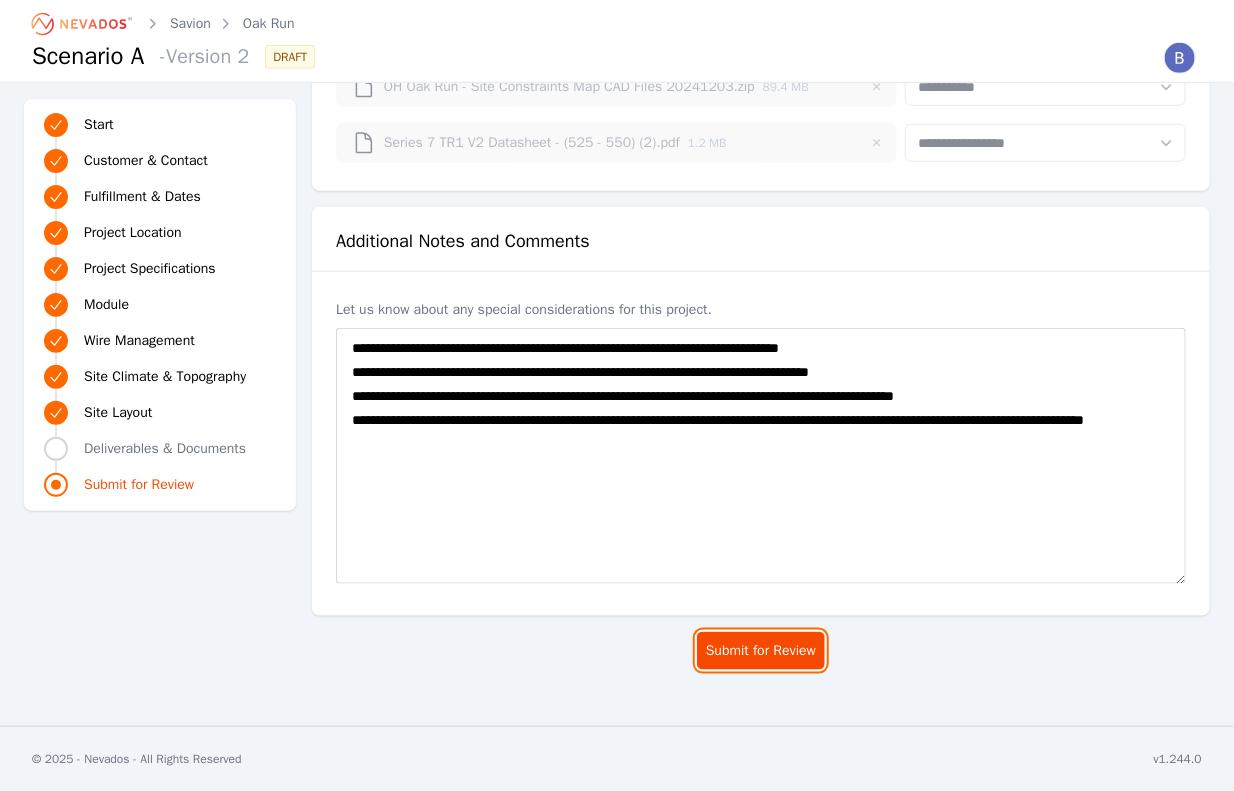 click on "Submit for Review" at bounding box center [761, 651] 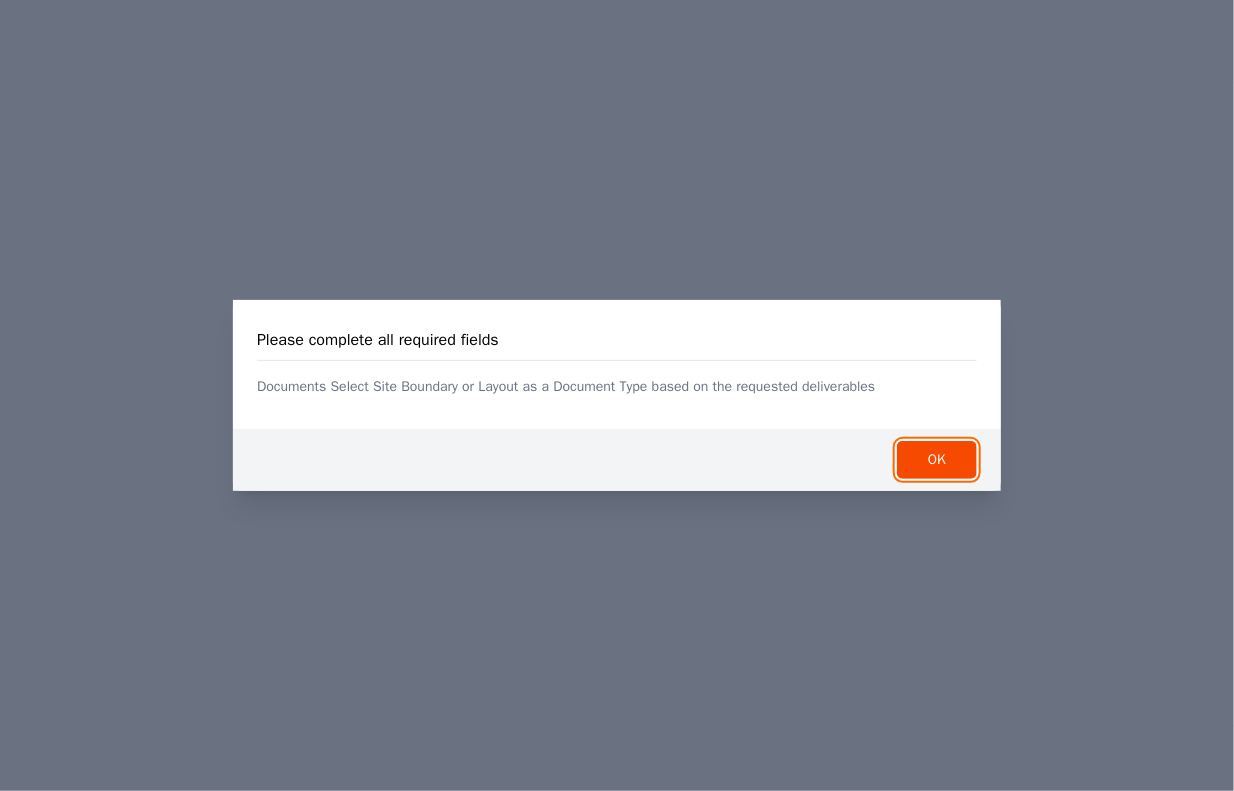 click on "OK" at bounding box center (937, 460) 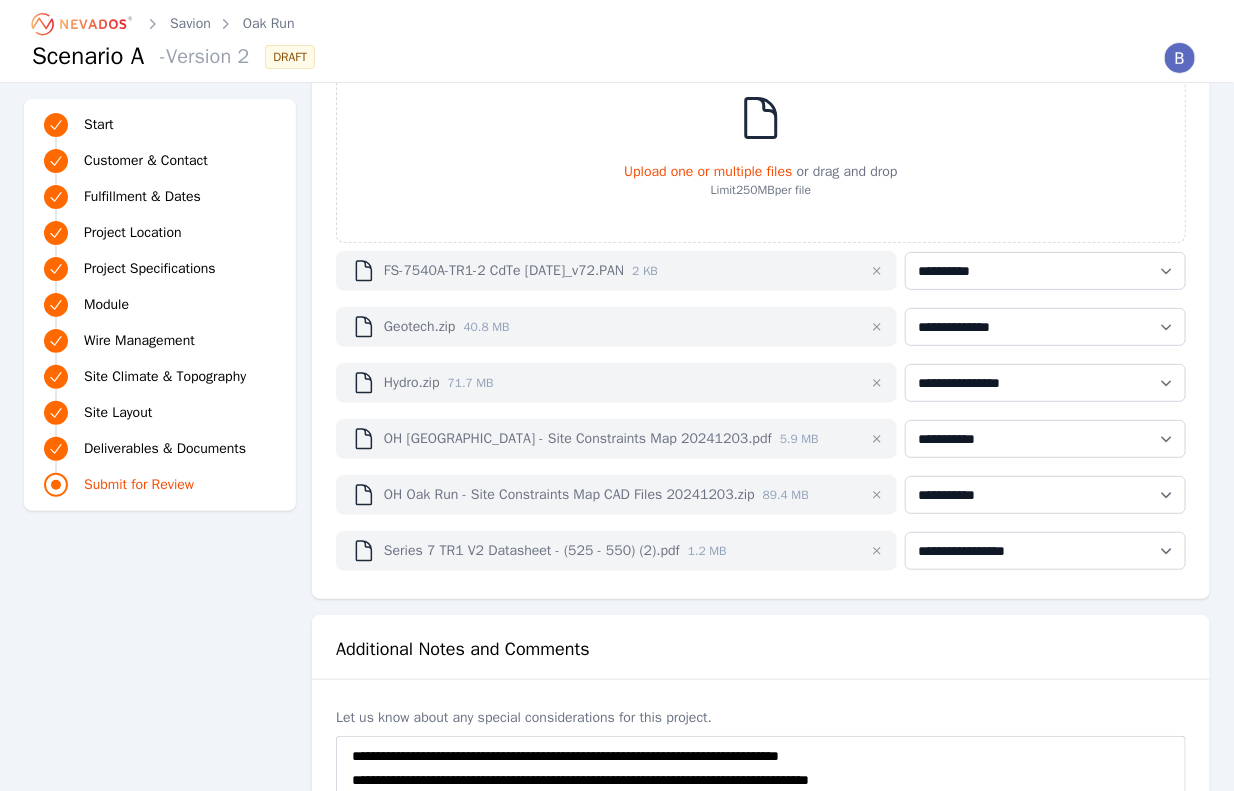 scroll, scrollTop: 5684, scrollLeft: 0, axis: vertical 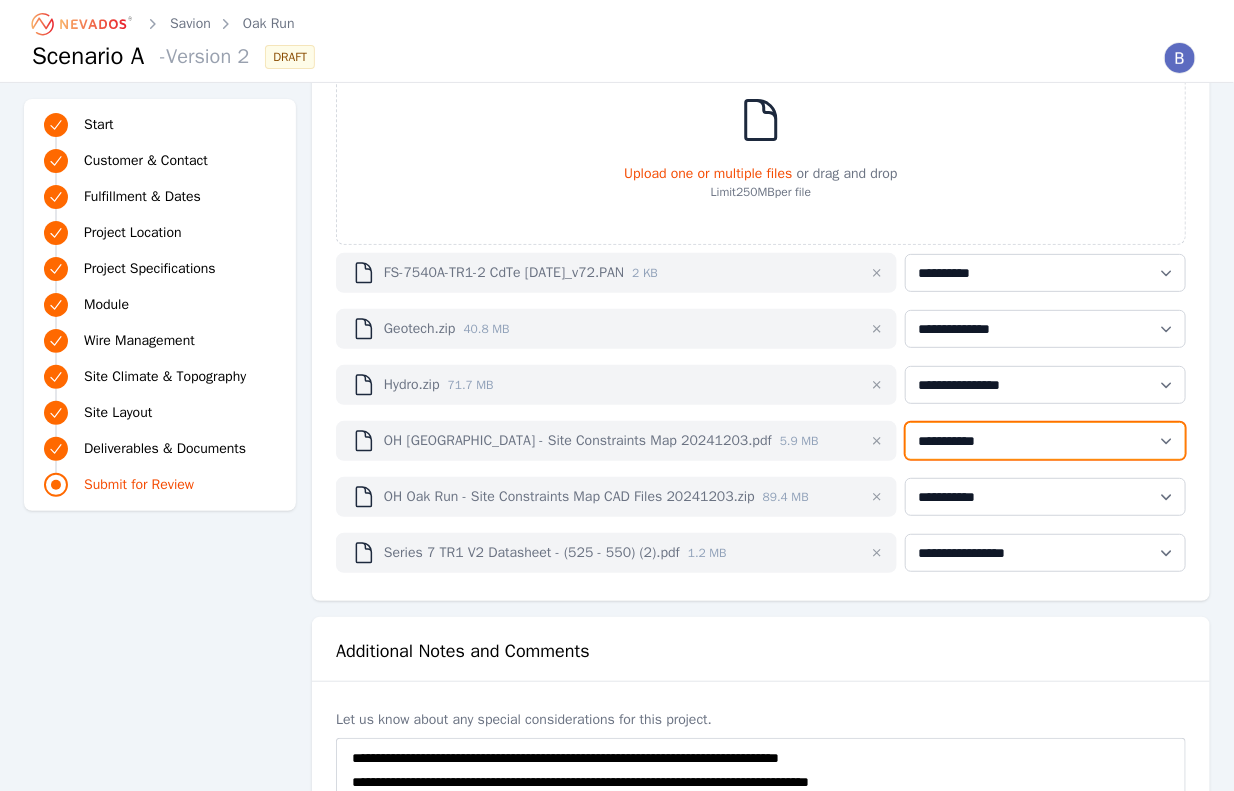 click on "**********" at bounding box center (1045, 441) 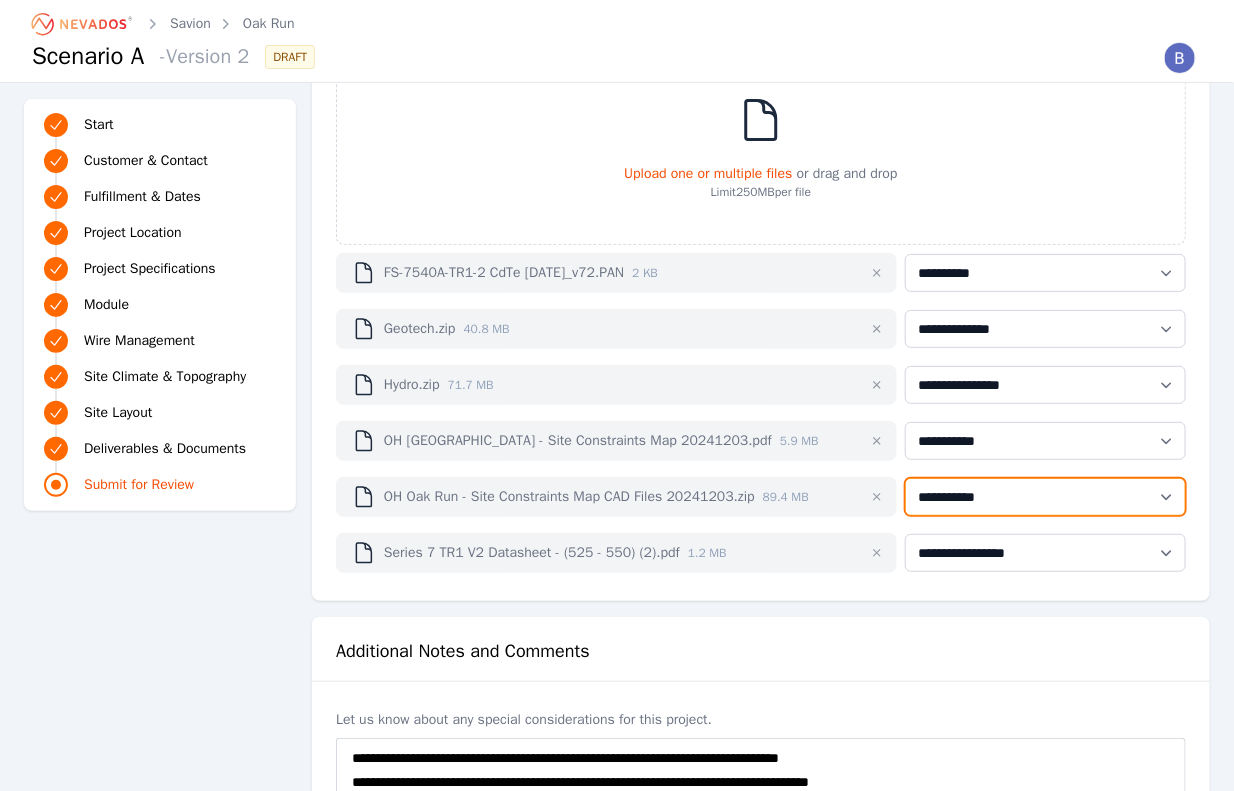click on "**********" at bounding box center [1045, 497] 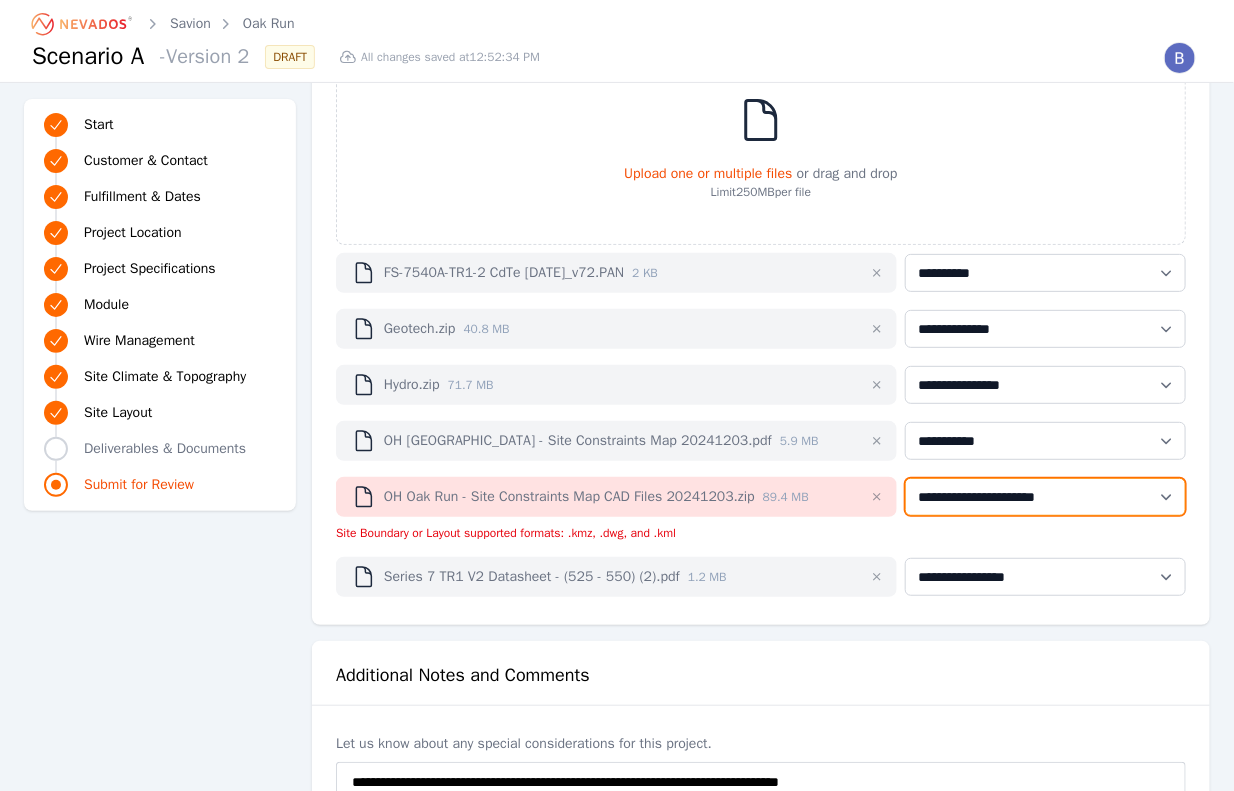 click on "**********" at bounding box center (1045, 497) 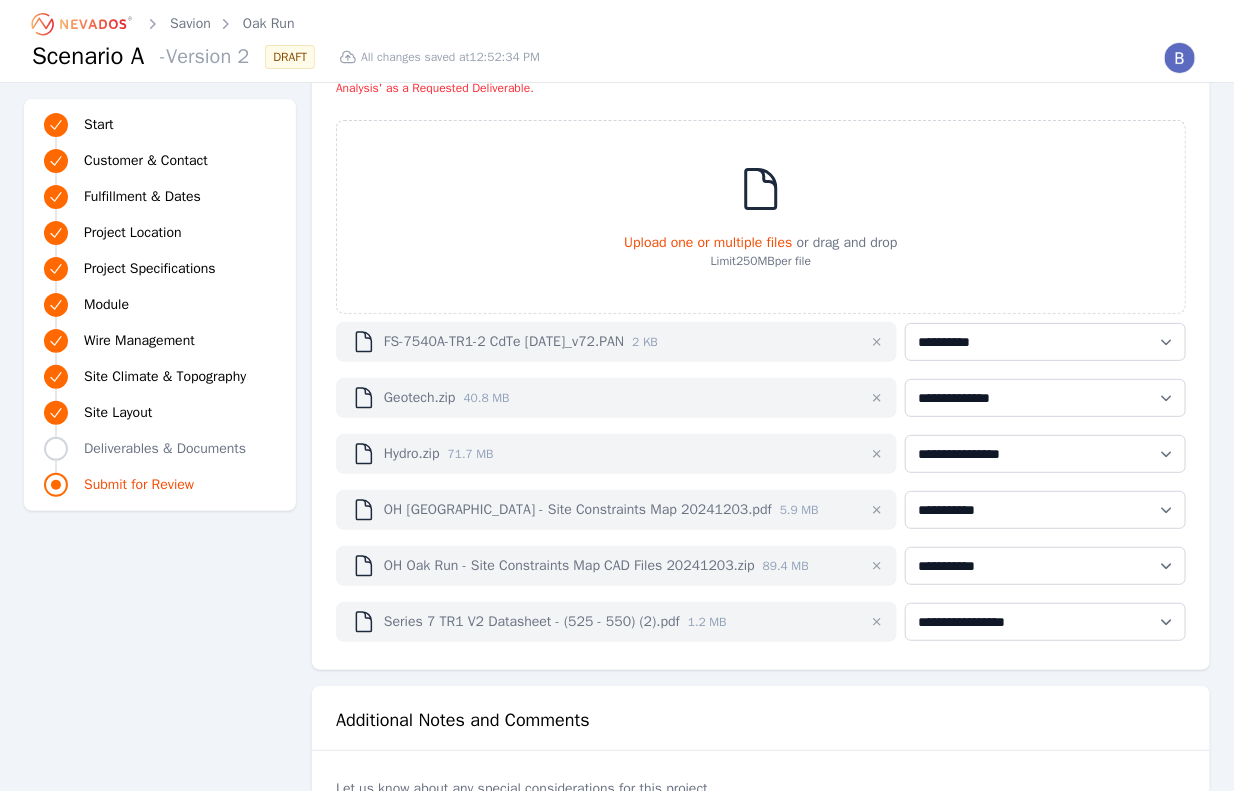 scroll, scrollTop: 5621, scrollLeft: 0, axis: vertical 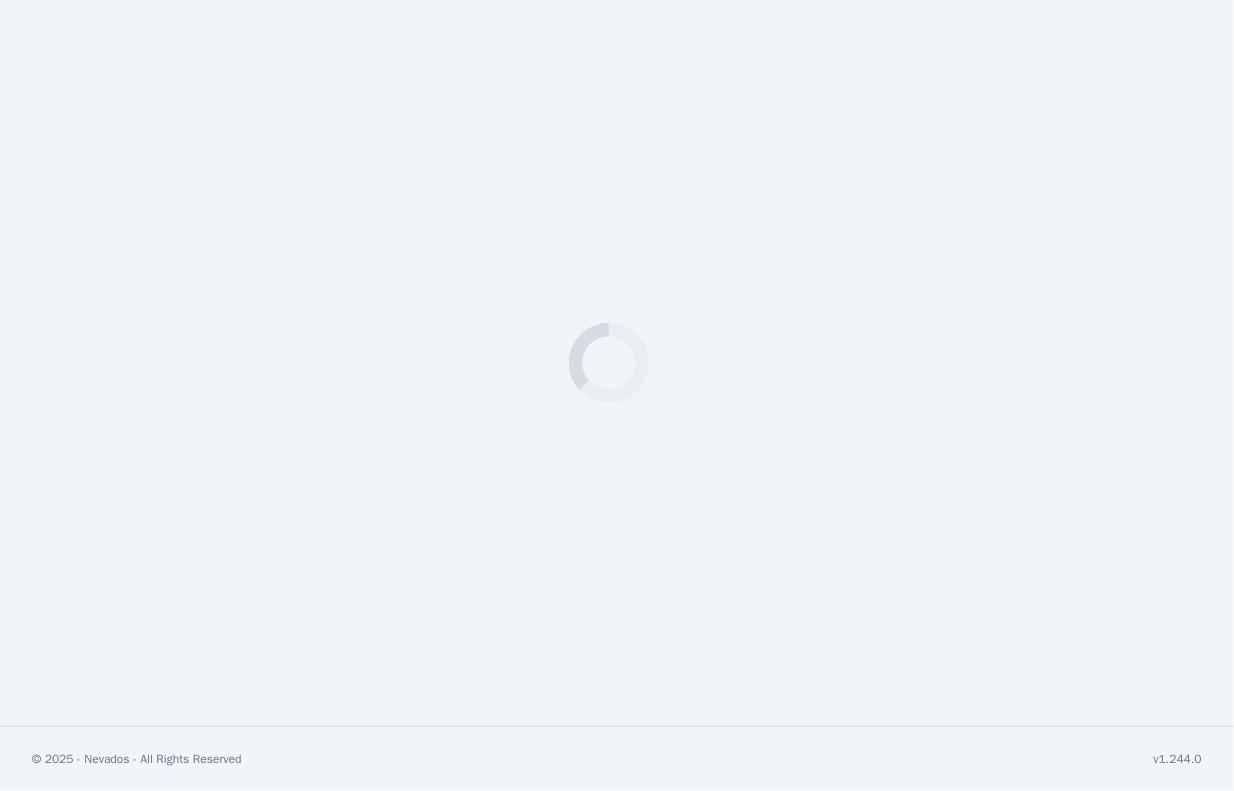 select on "*********" 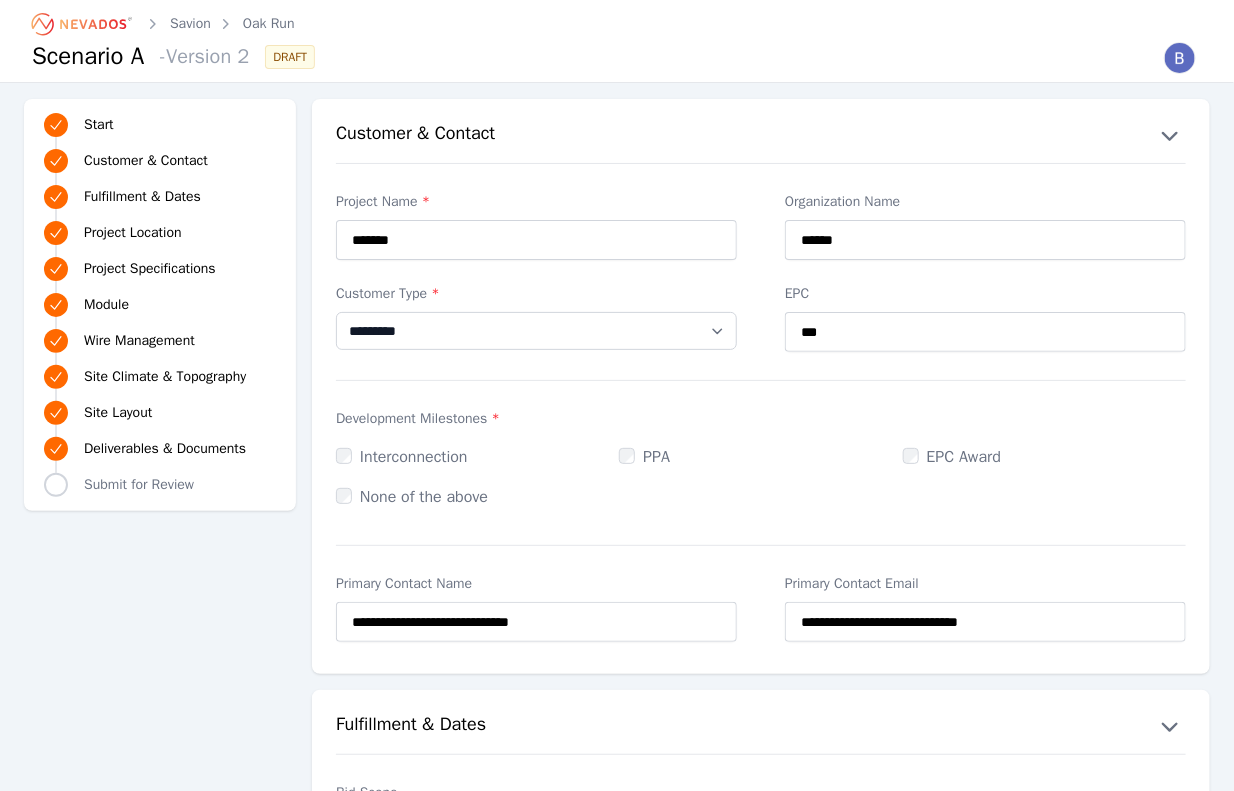 select on "**" 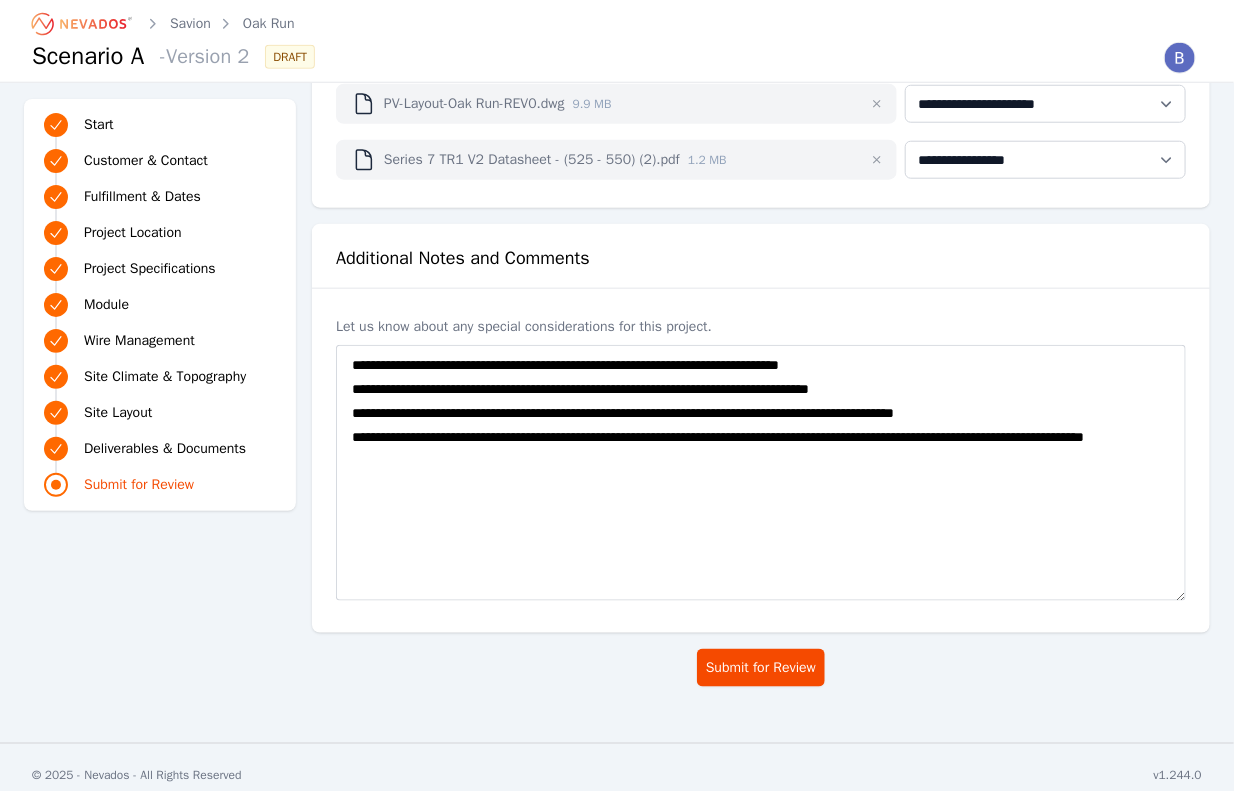scroll, scrollTop: 6229, scrollLeft: 0, axis: vertical 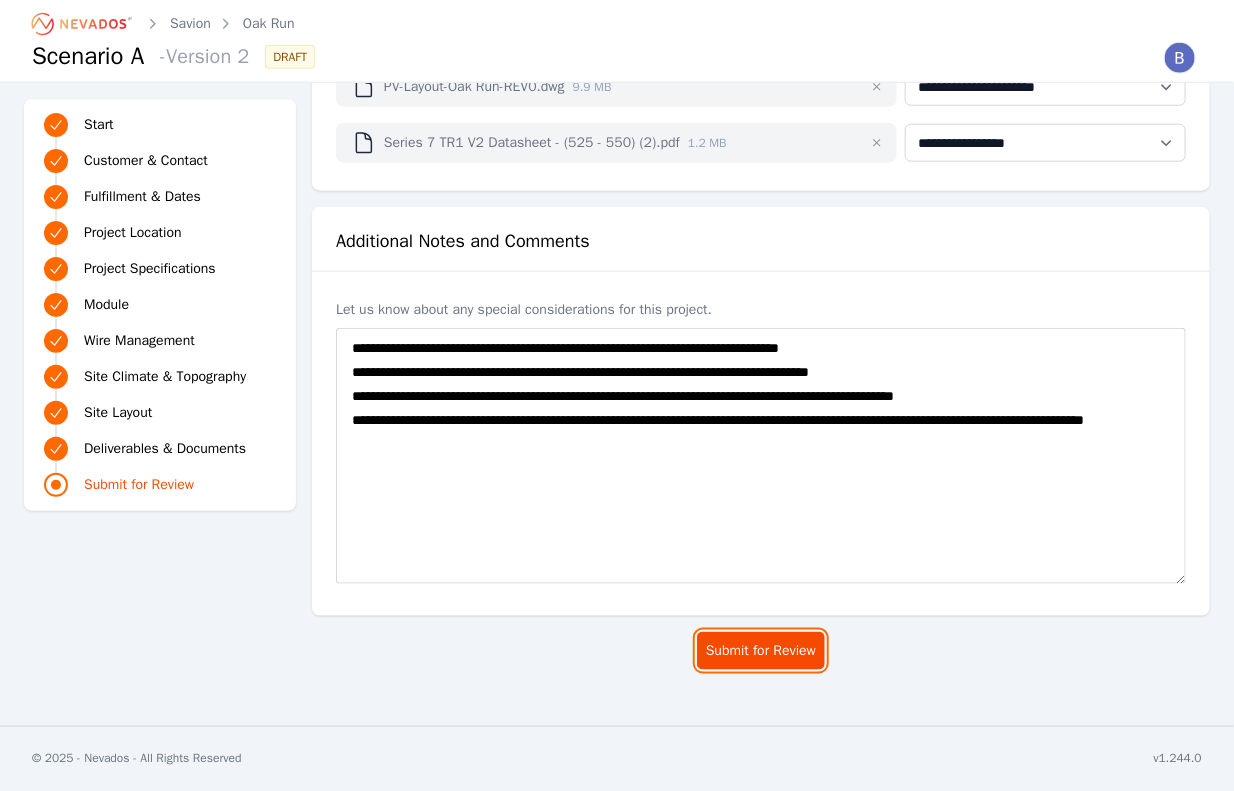 click on "Submit for Review" at bounding box center (761, 651) 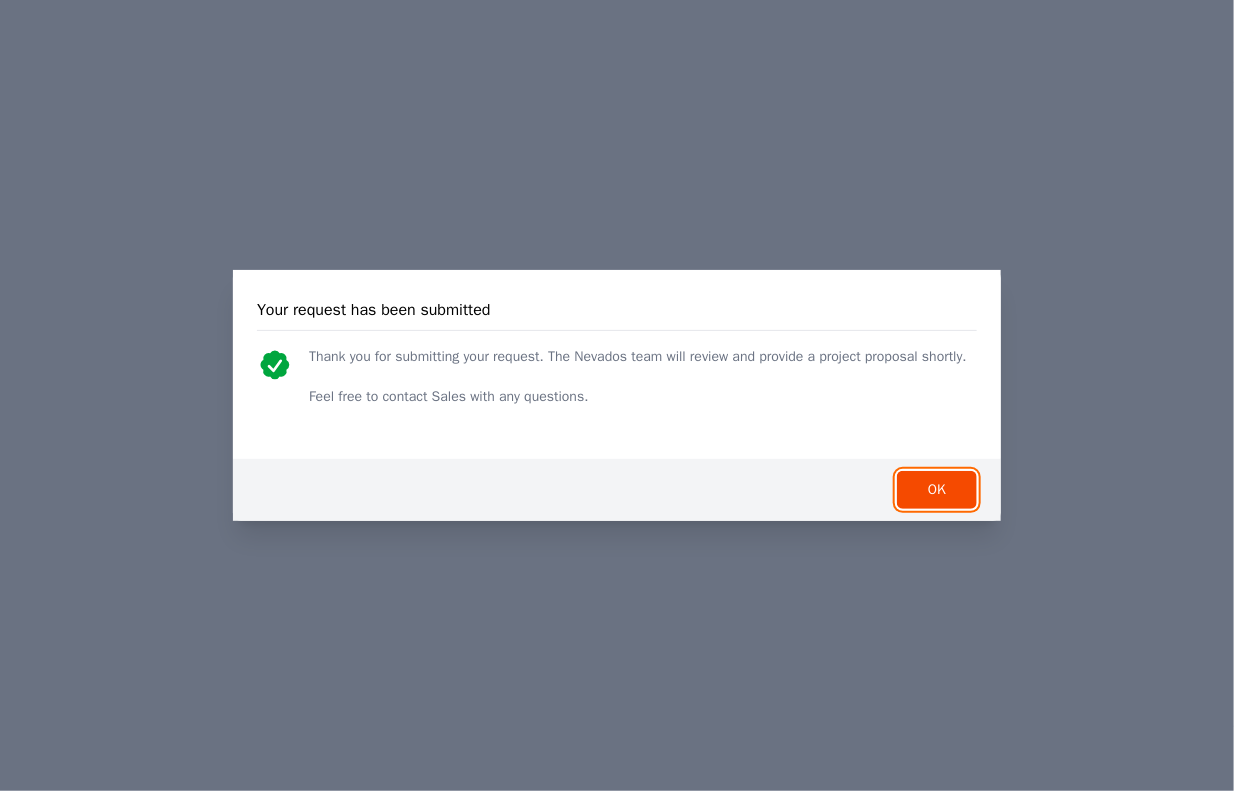 click on "OK" at bounding box center [937, 490] 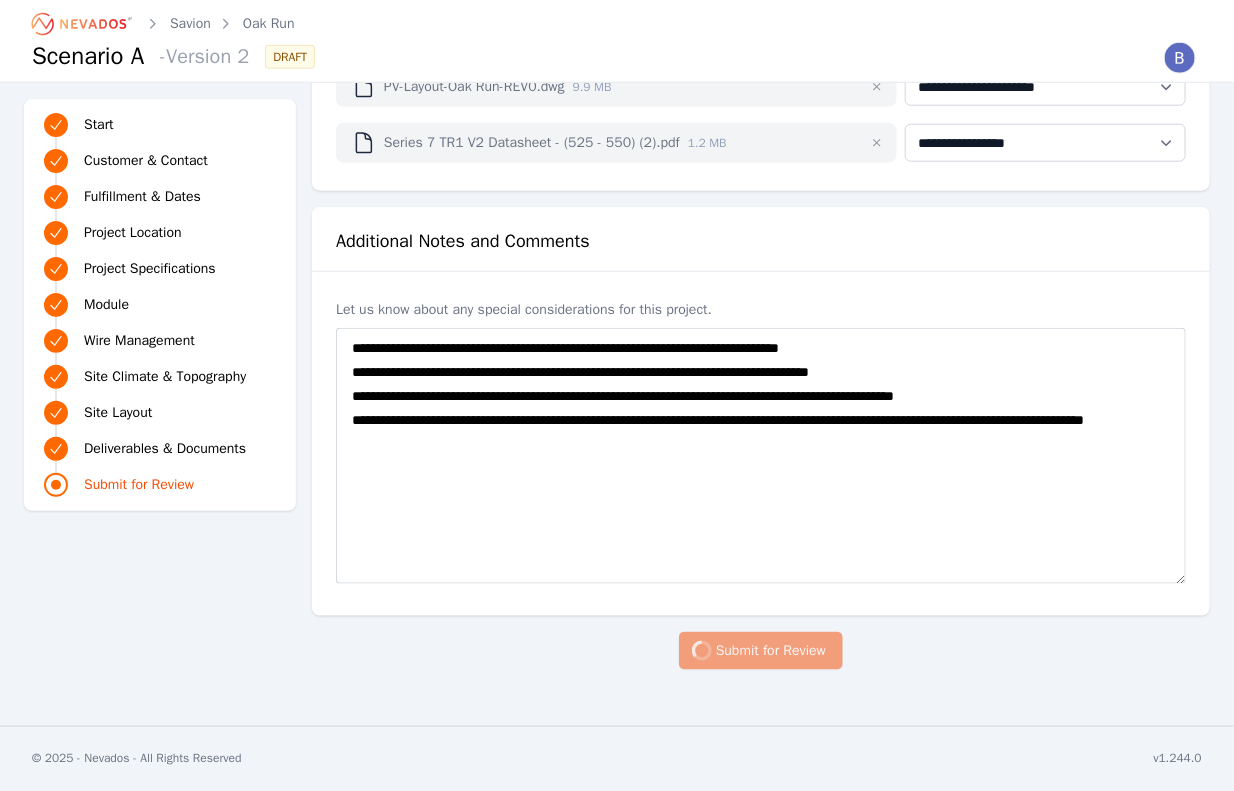 scroll, scrollTop: 0, scrollLeft: 0, axis: both 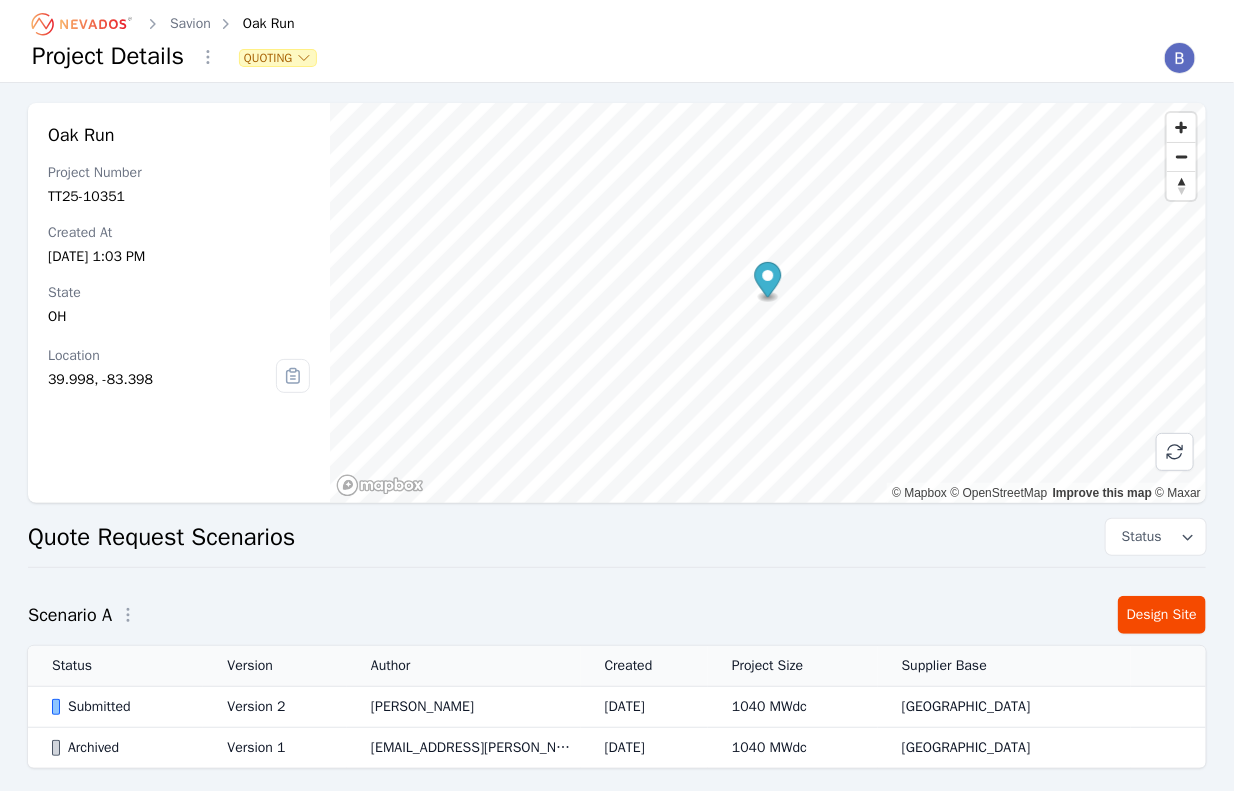 click 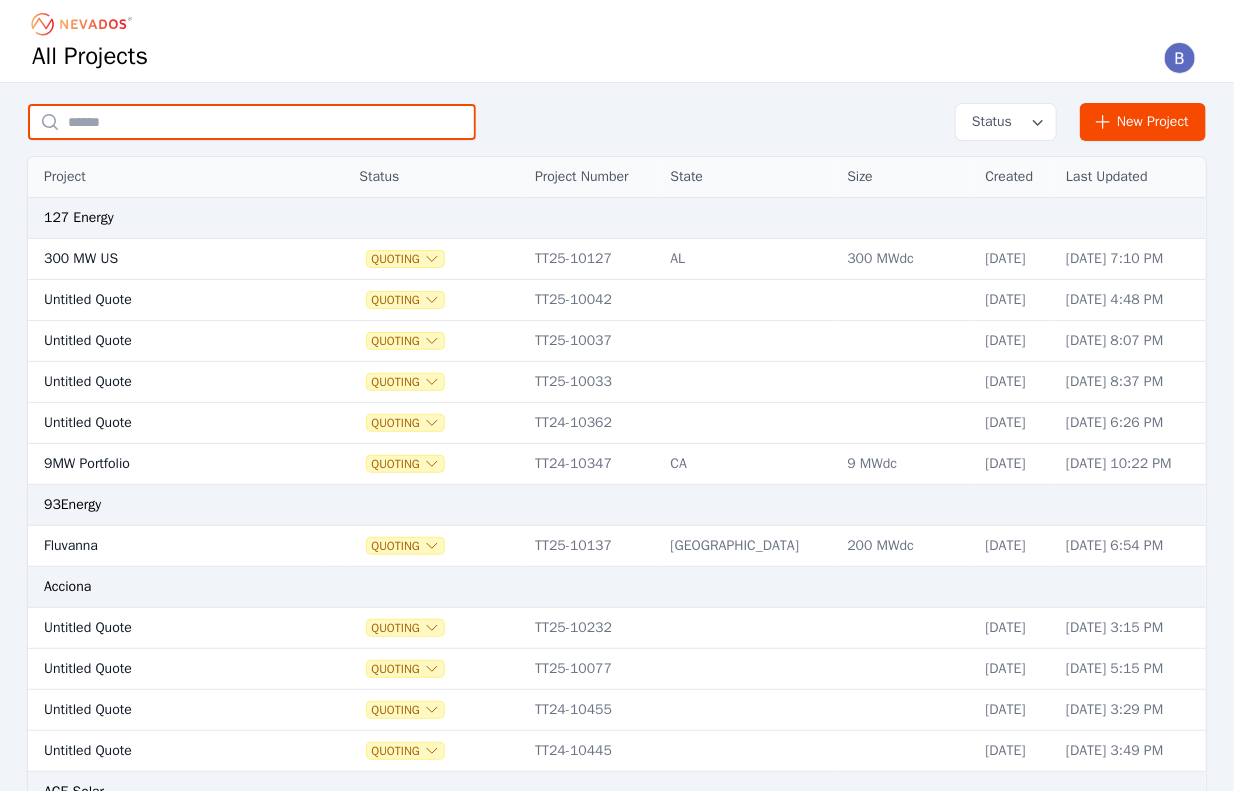 click at bounding box center [252, 122] 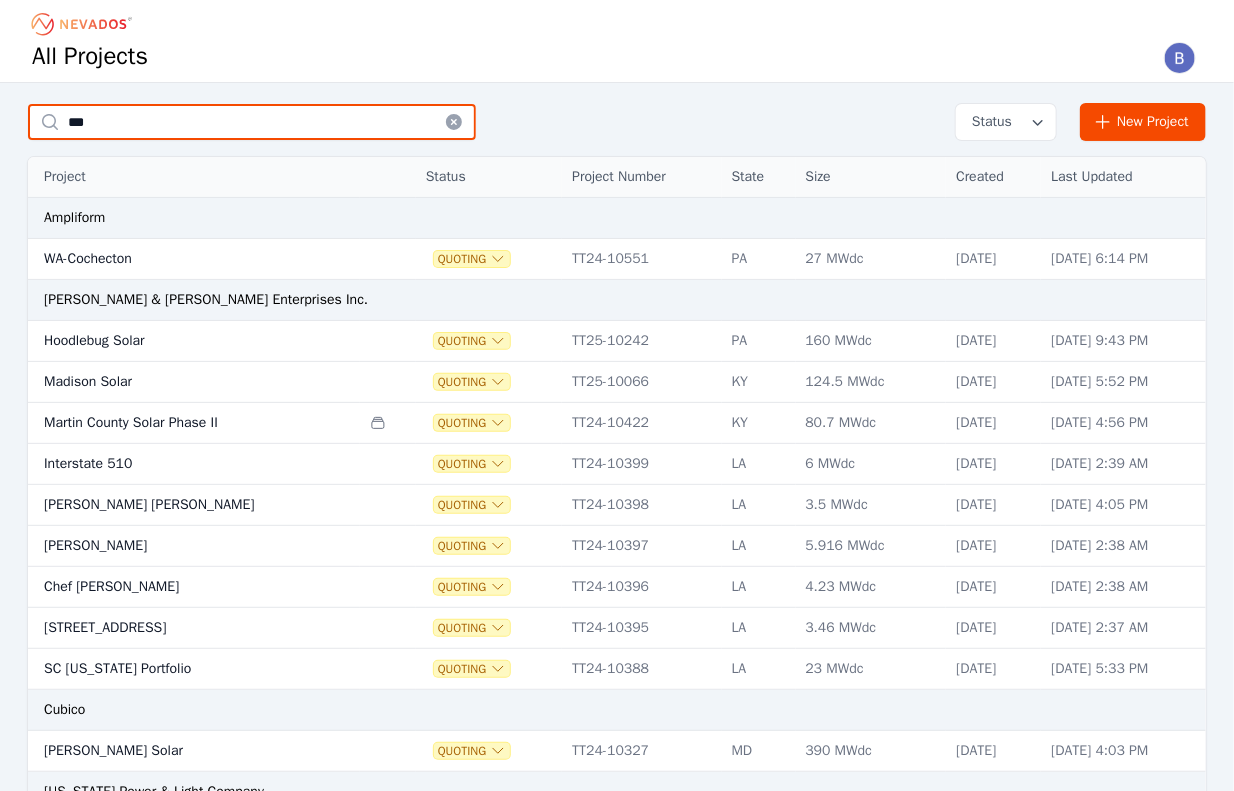 click on "***" at bounding box center [252, 122] 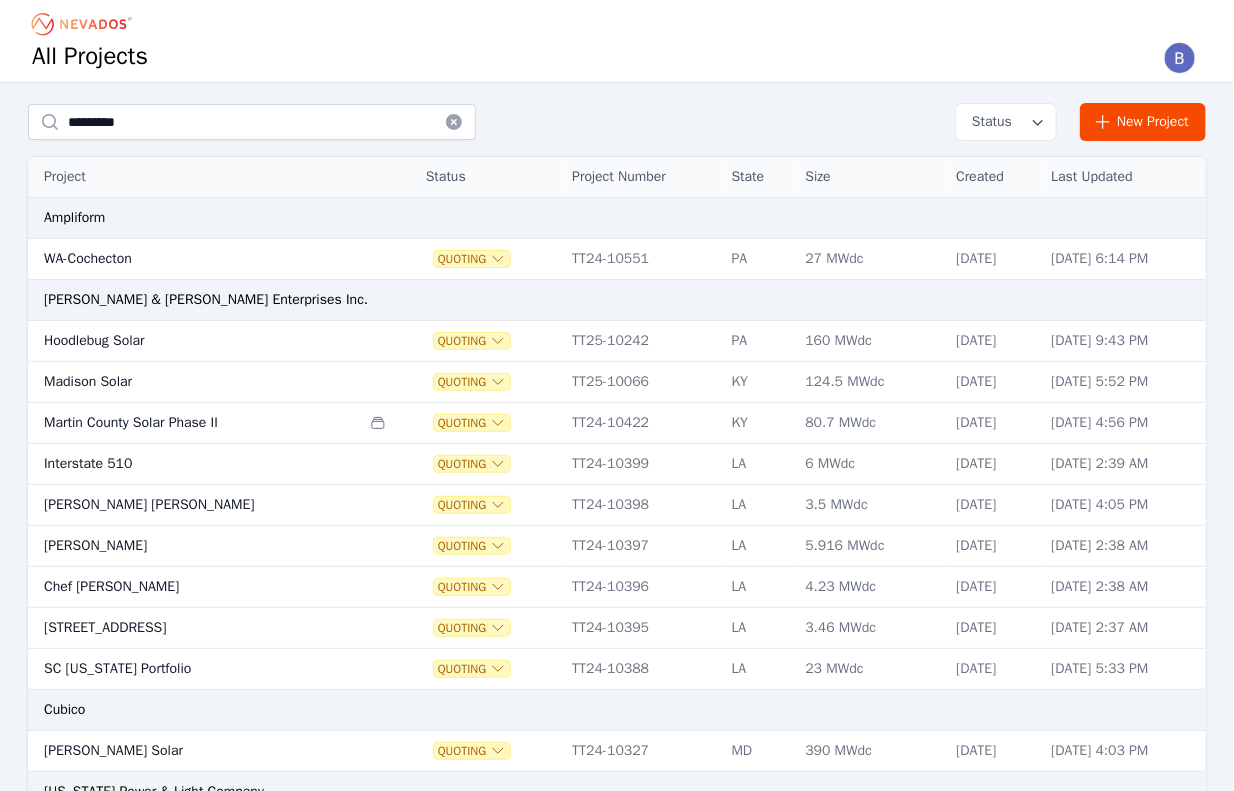 click on "WA-Cochecton" at bounding box center [194, 259] 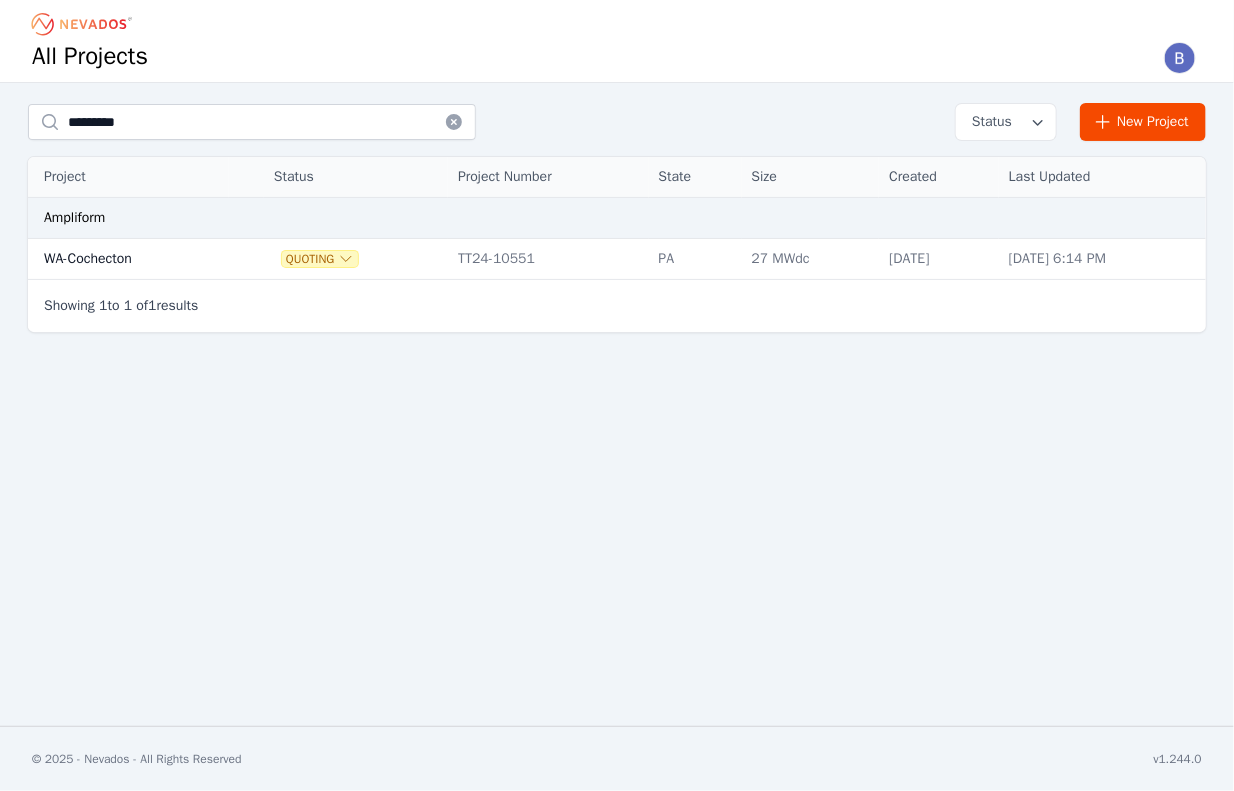 click on "WA-Cochecton" at bounding box center (128, 259) 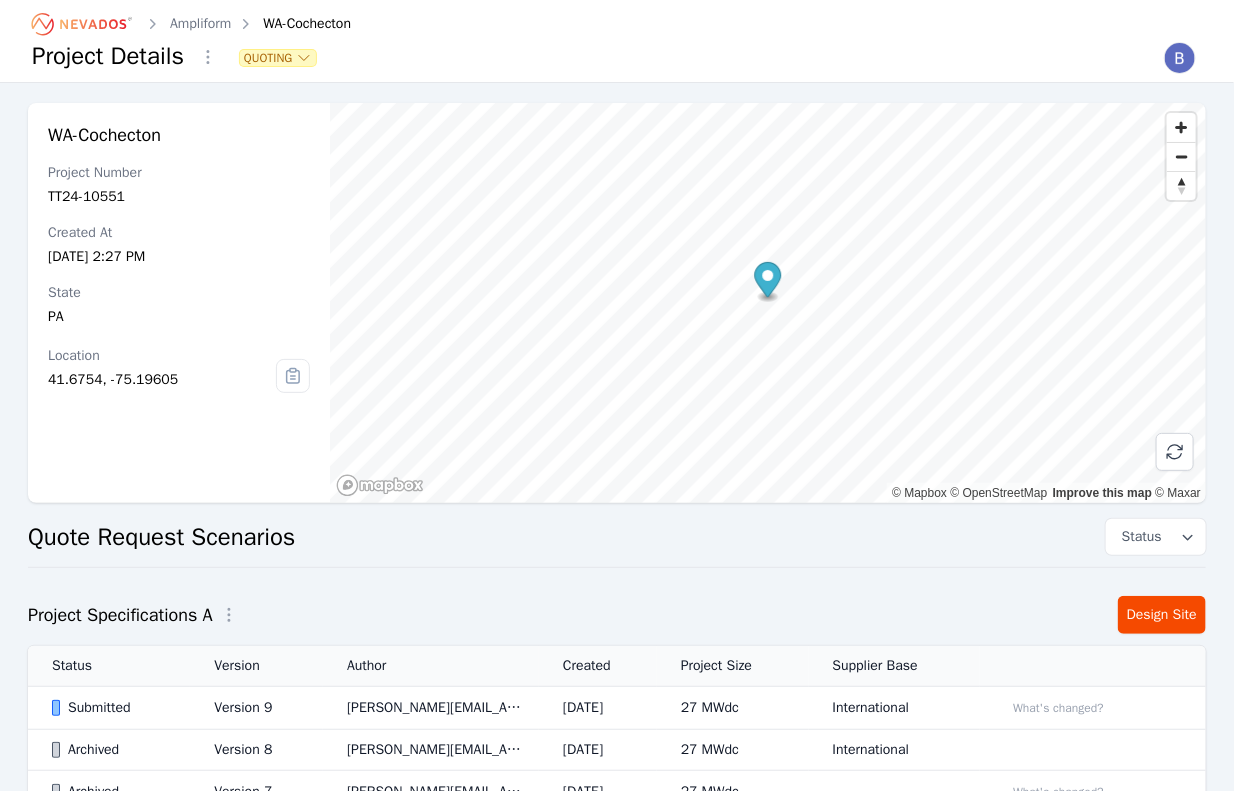 click on "Submitted" at bounding box center [116, 708] 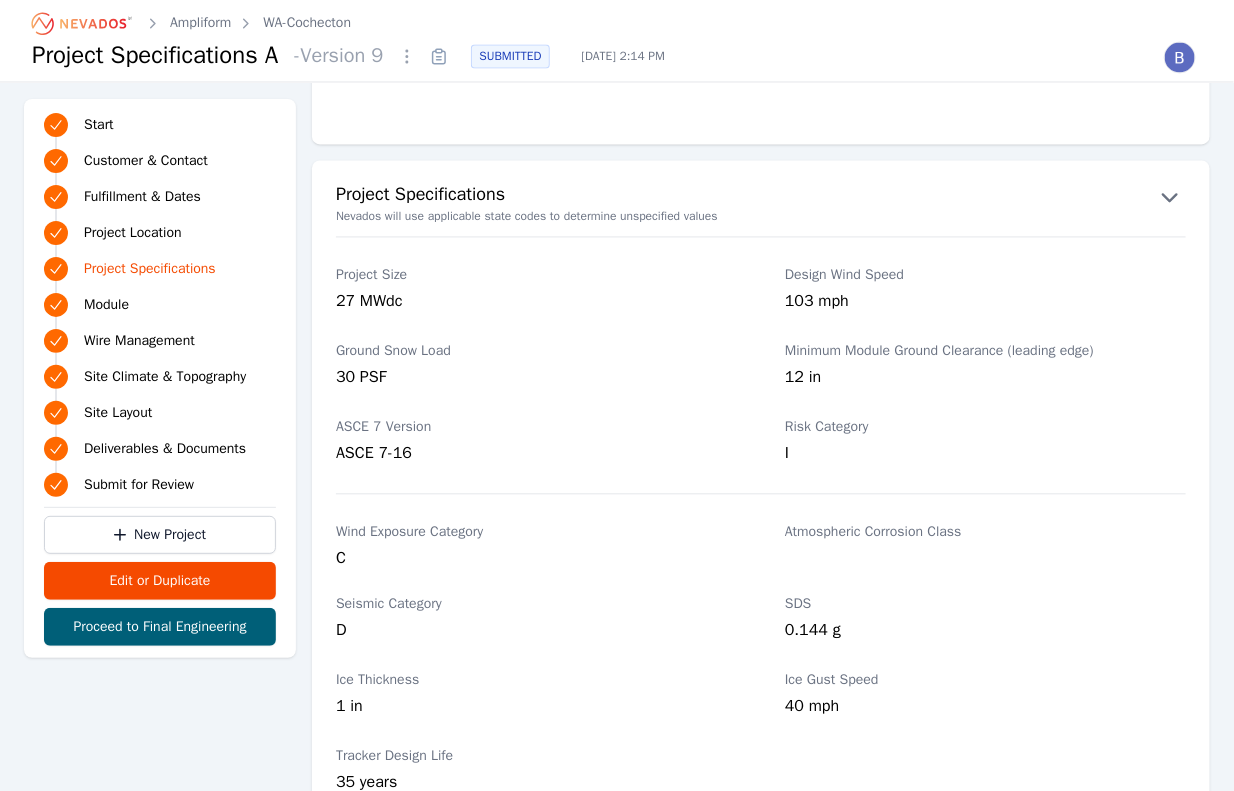 scroll, scrollTop: 1377, scrollLeft: 0, axis: vertical 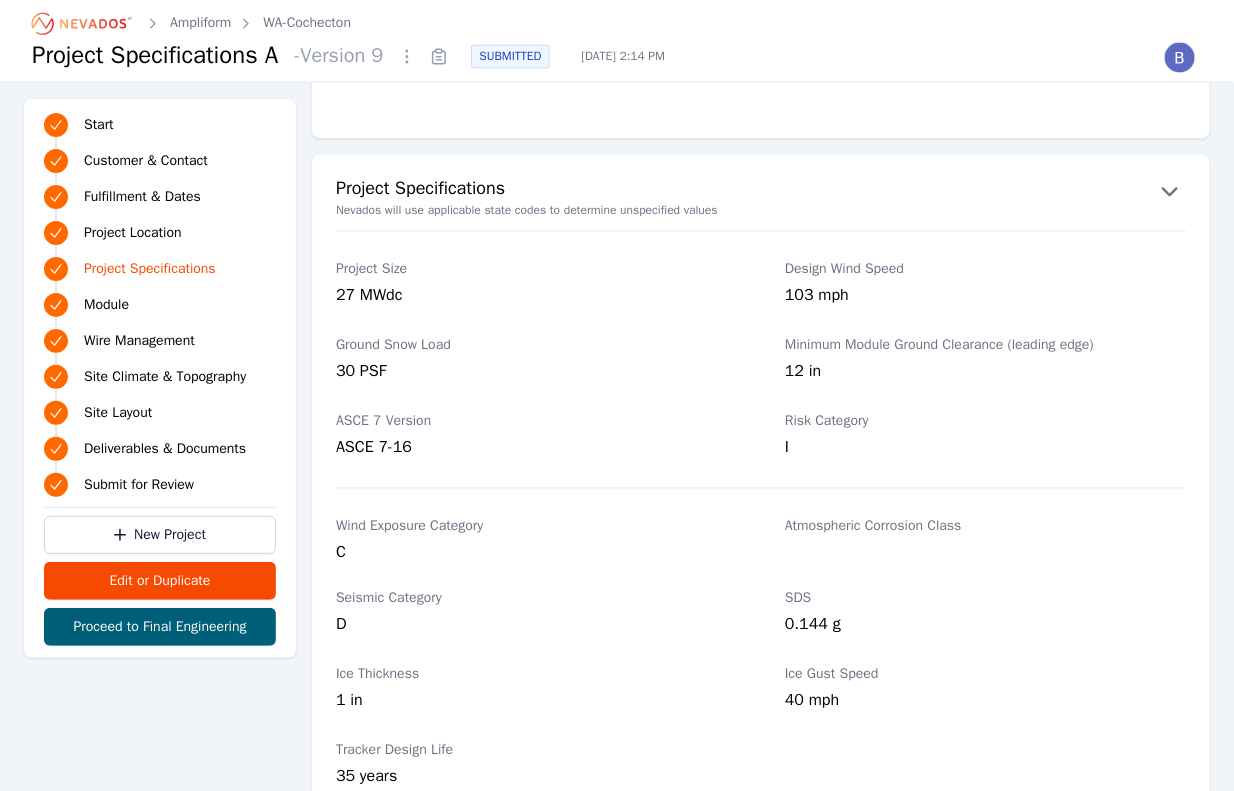 click on "Ampliform" at bounding box center (200, 24) 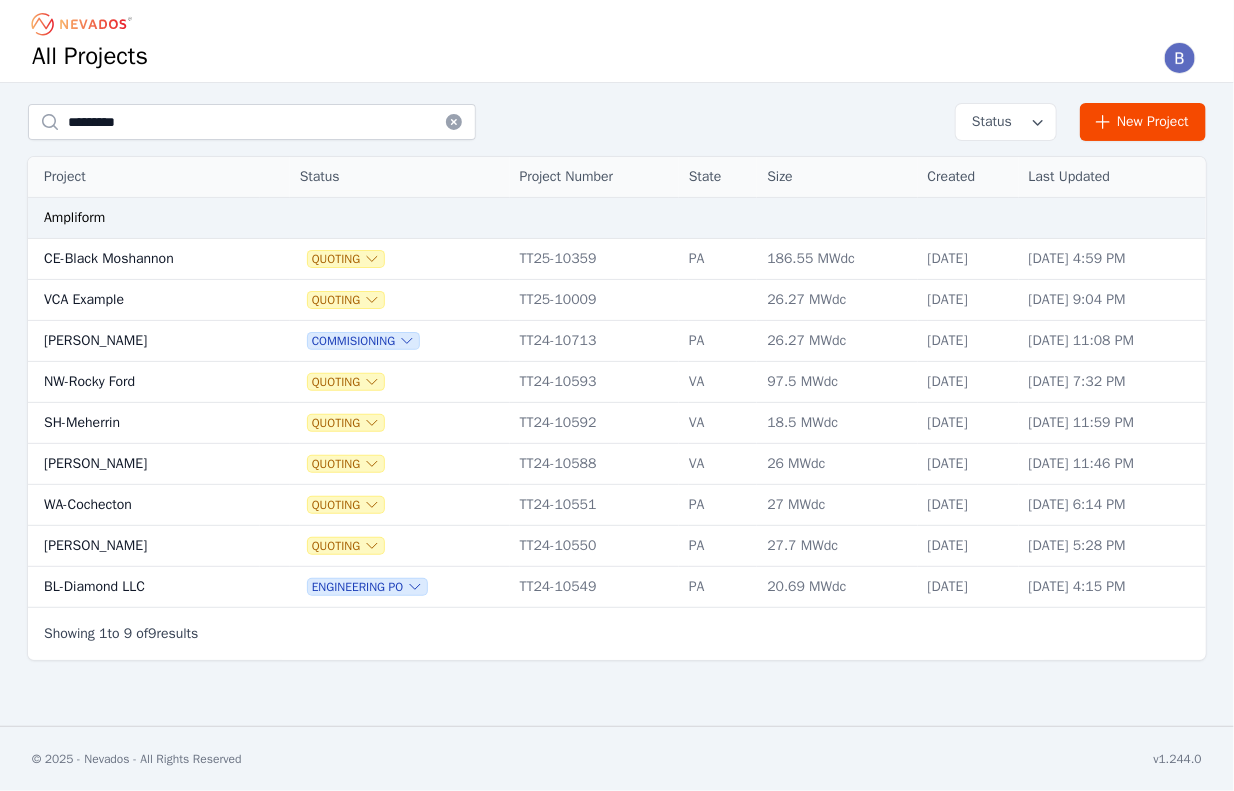 click on "CE-Black Moshannon" at bounding box center [144, 259] 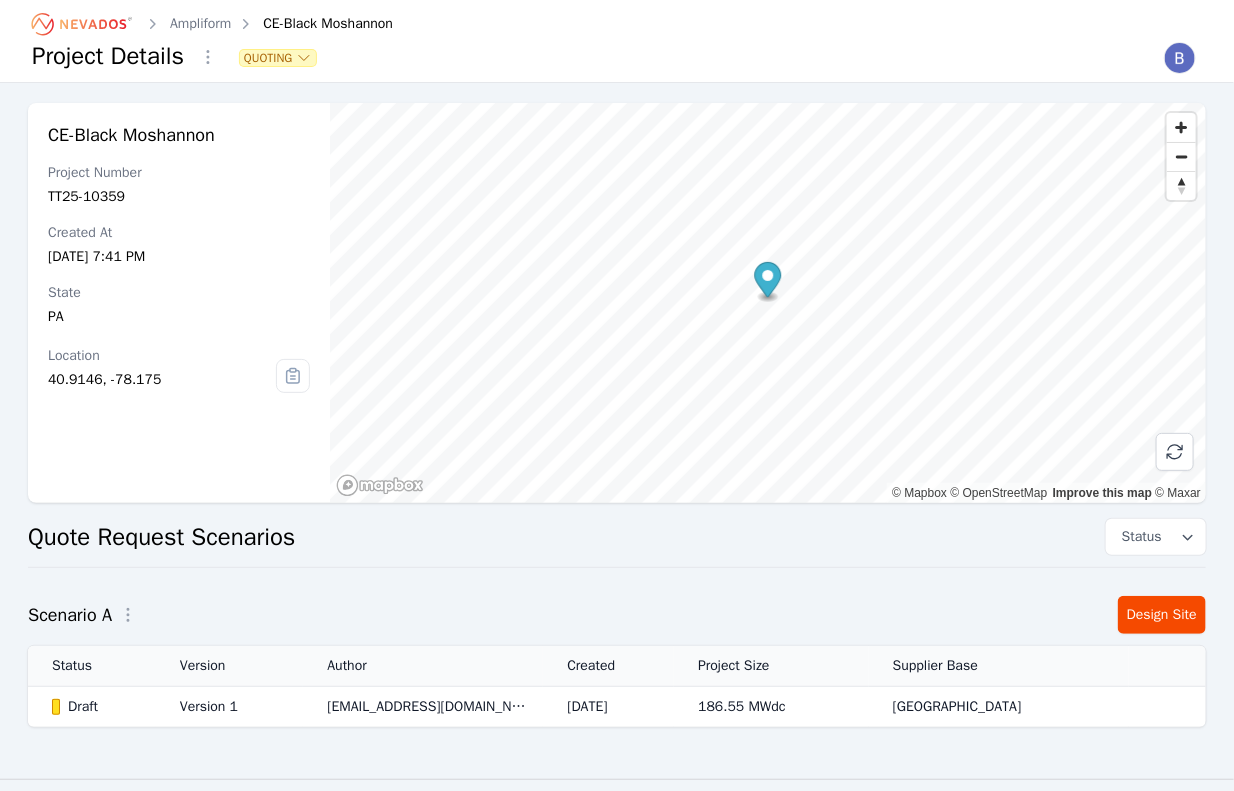 click on "Ampliform" at bounding box center [200, 24] 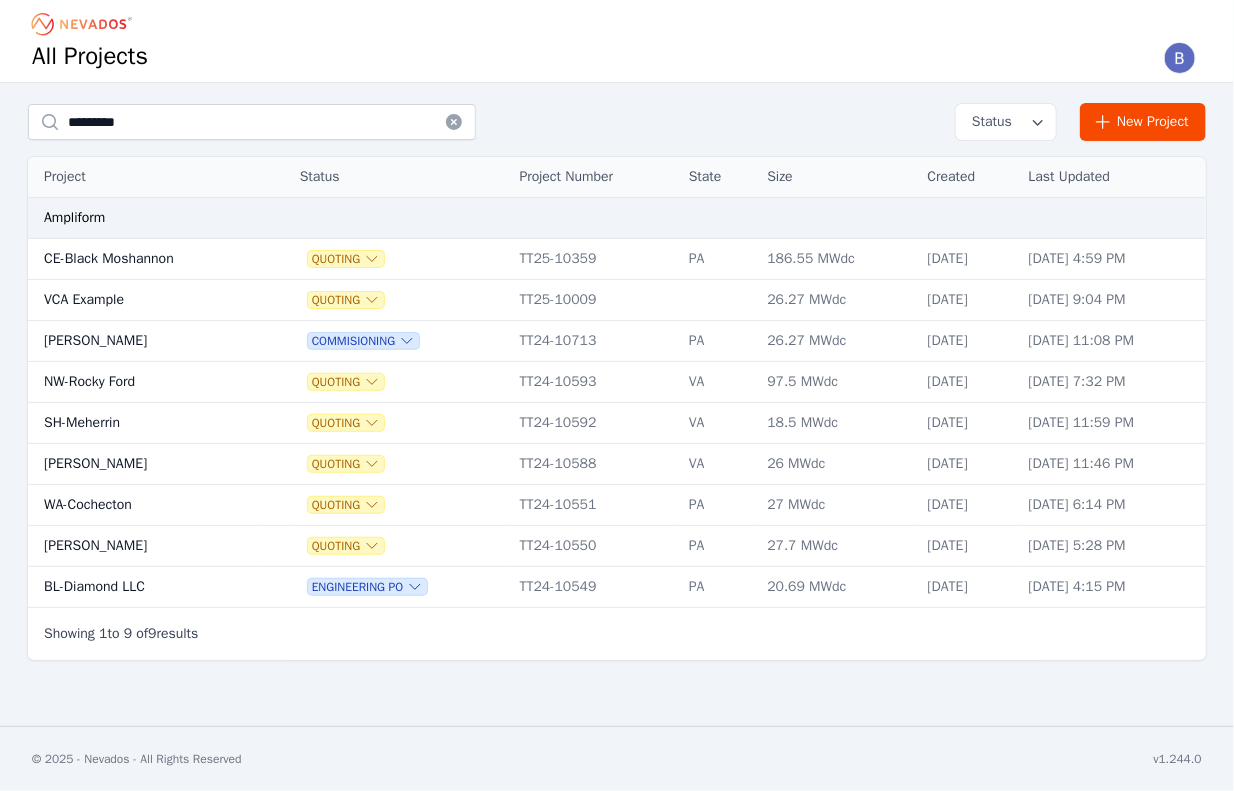 click on "WA-Cochecton" at bounding box center [144, 505] 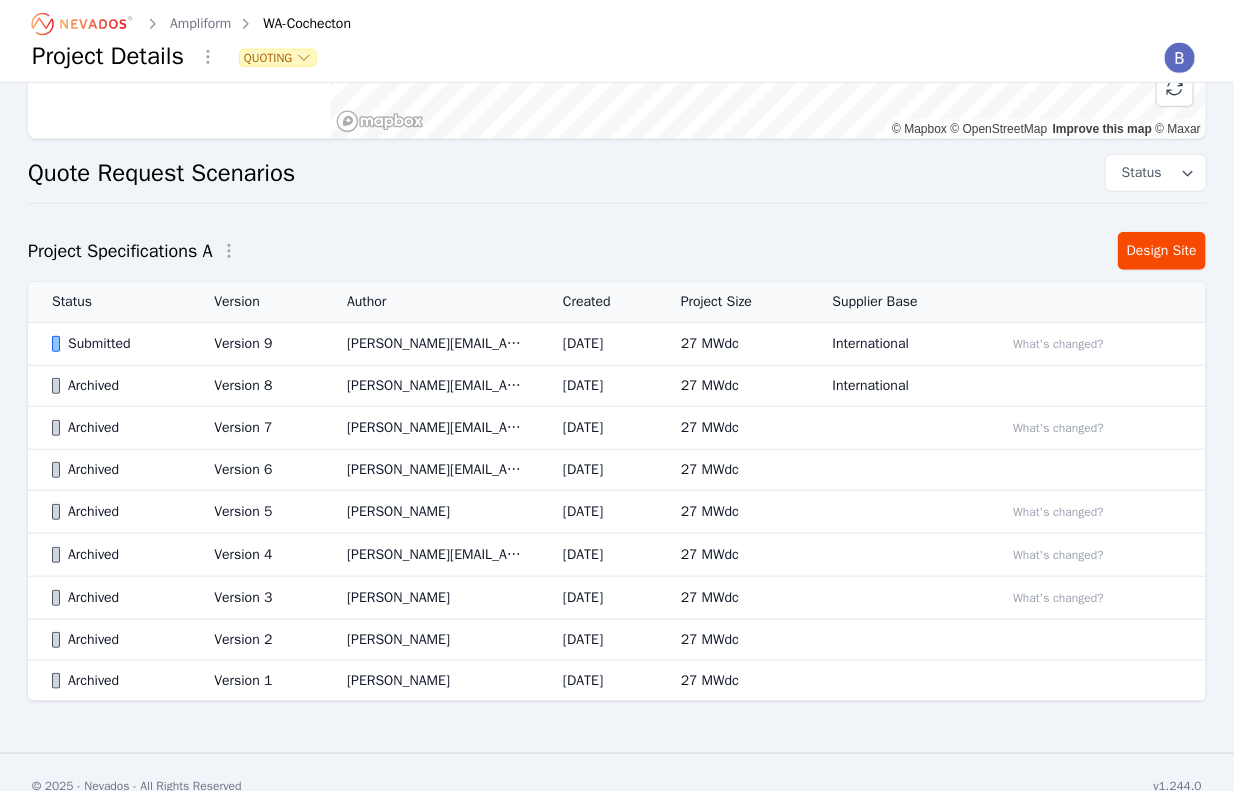 scroll, scrollTop: 381, scrollLeft: 0, axis: vertical 